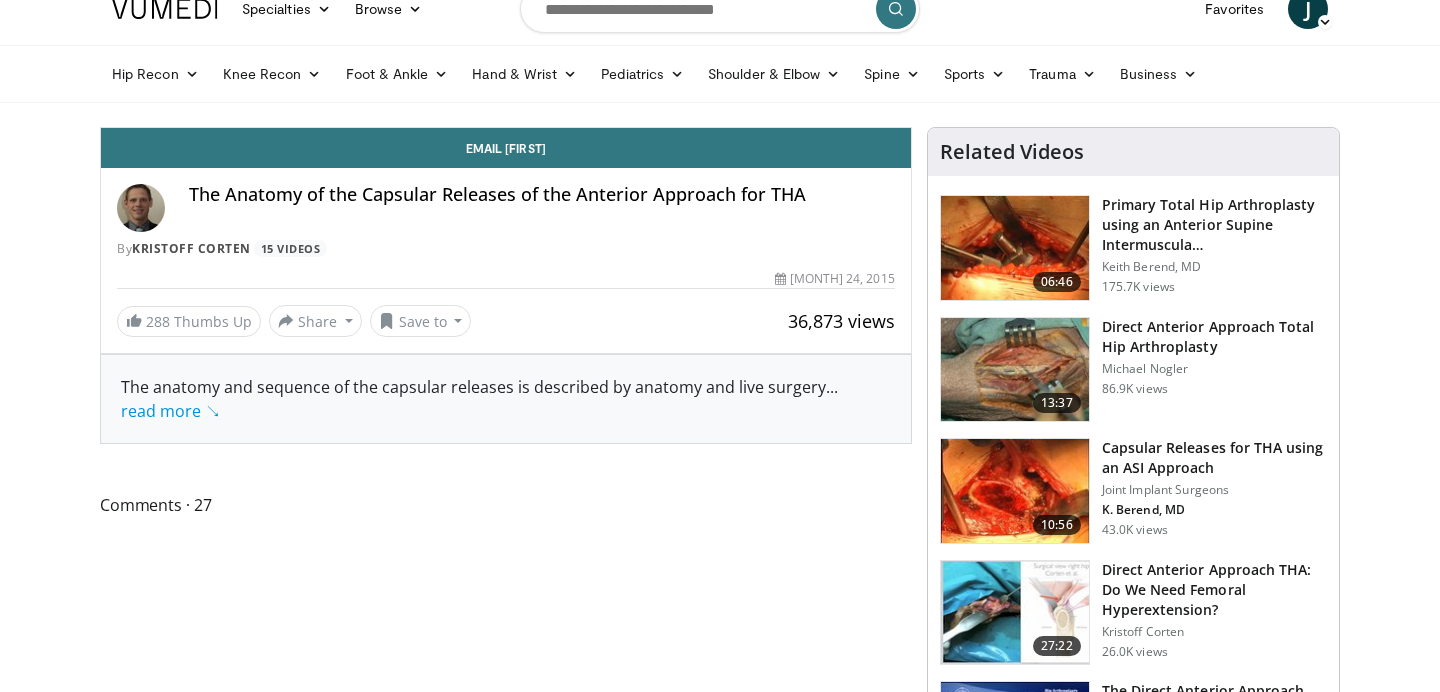 scroll, scrollTop: 27, scrollLeft: 0, axis: vertical 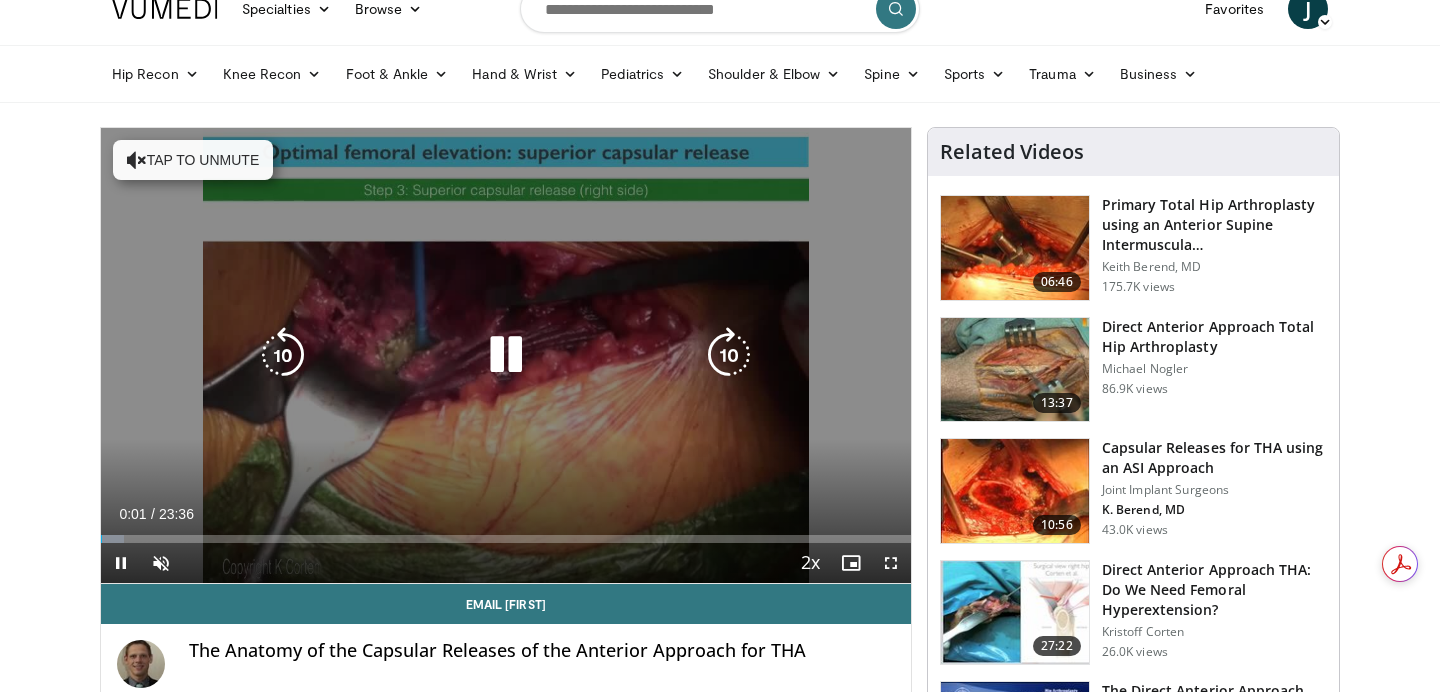 click on "Tap to unmute" at bounding box center (193, 160) 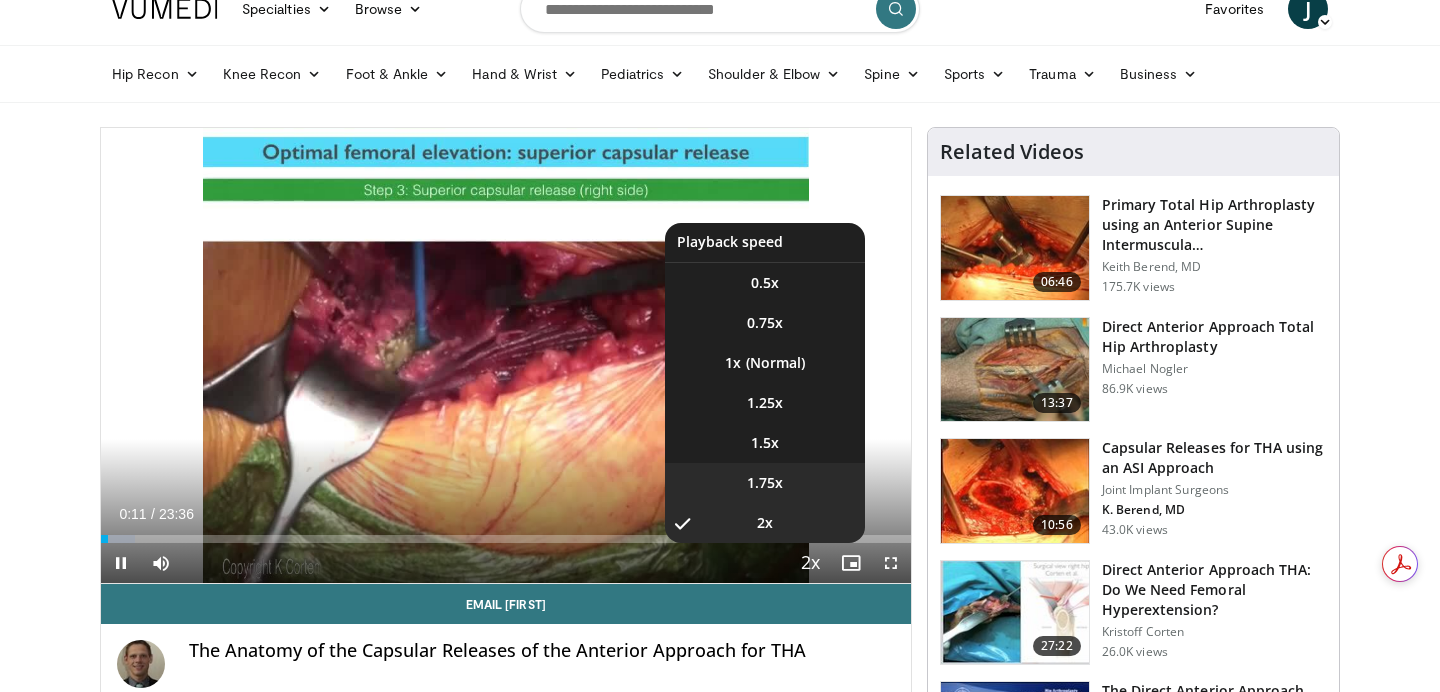 click on "1.75x" at bounding box center [765, 483] 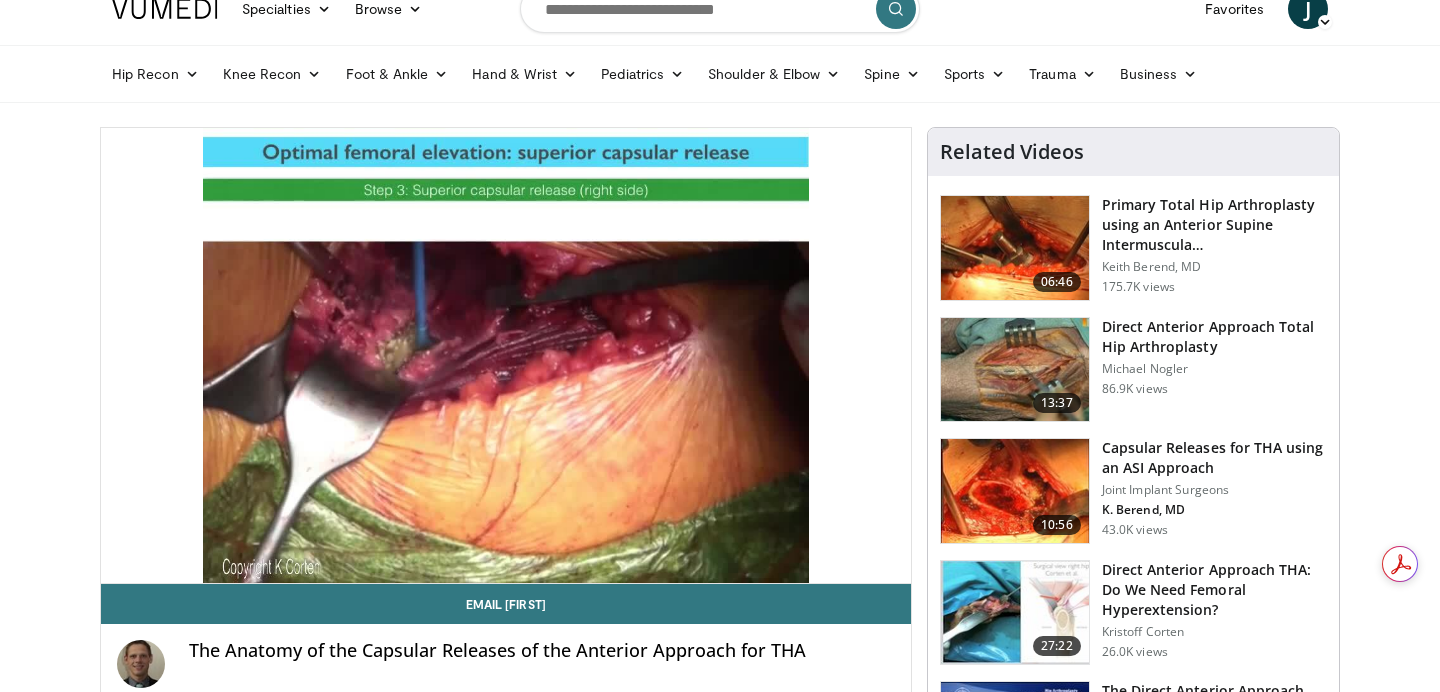 click on "Specialties
Adult & Family Medicine
Allergy, Asthma, Immunology
Anesthesiology
Cardiology
Dental
Dermatology
Endocrinology
Gastroenterology & Hepatology
General Surgery
Hematology & Oncology
Infectious Disease
Nephrology
Neurology
Neurosurgery
Obstetrics & Gynecology
Ophthalmology
Oral Maxillofacial
Orthopaedics
Otolaryngology
Pediatrics
Plastic Surgery
Podiatry
Psychiatry
Pulmonology
Radiation Oncology
Radiology
Rheumatology
Urology" at bounding box center [720, 2557] 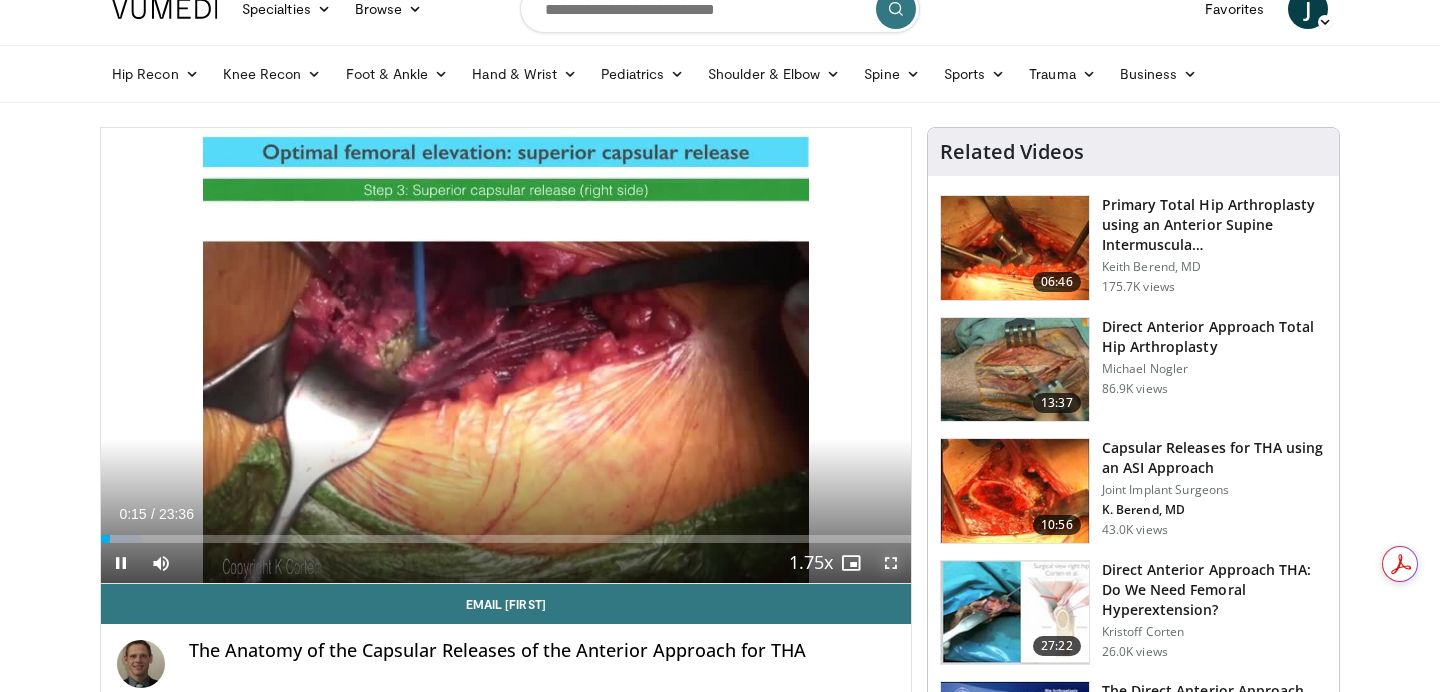 click at bounding box center (891, 563) 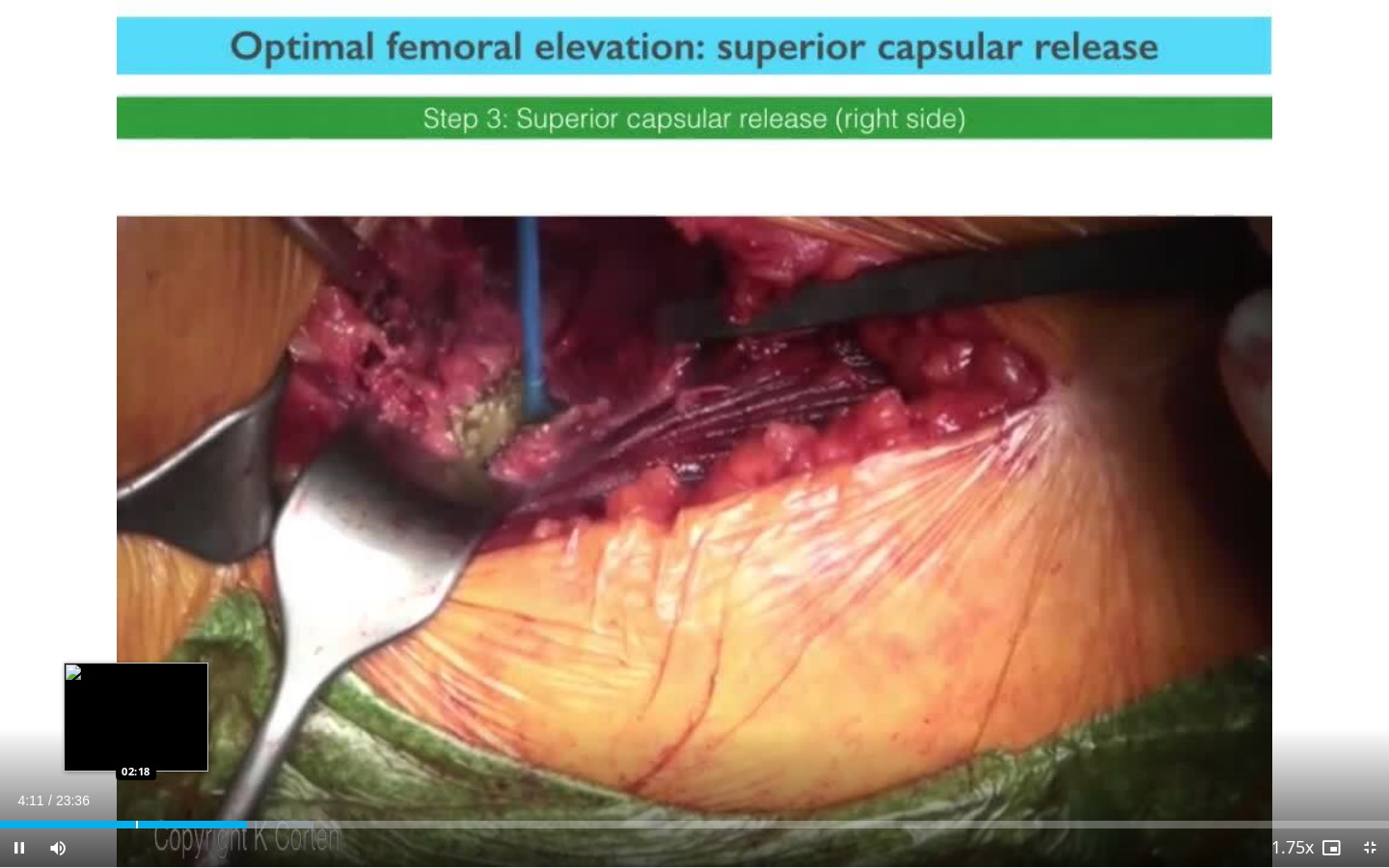 click at bounding box center [137, 825] 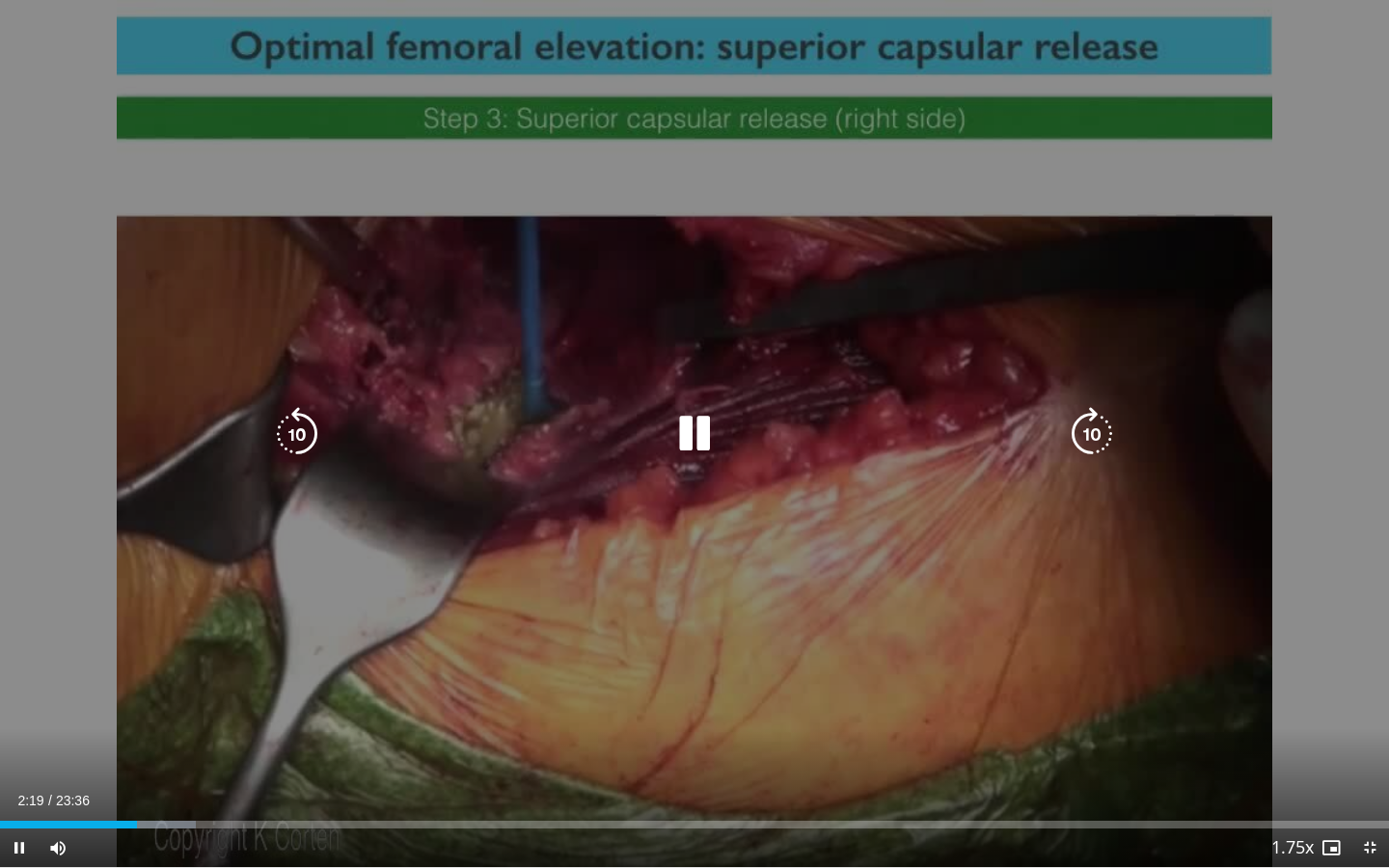 click on "10 seconds
Tap to unmute" at bounding box center (694, 433) 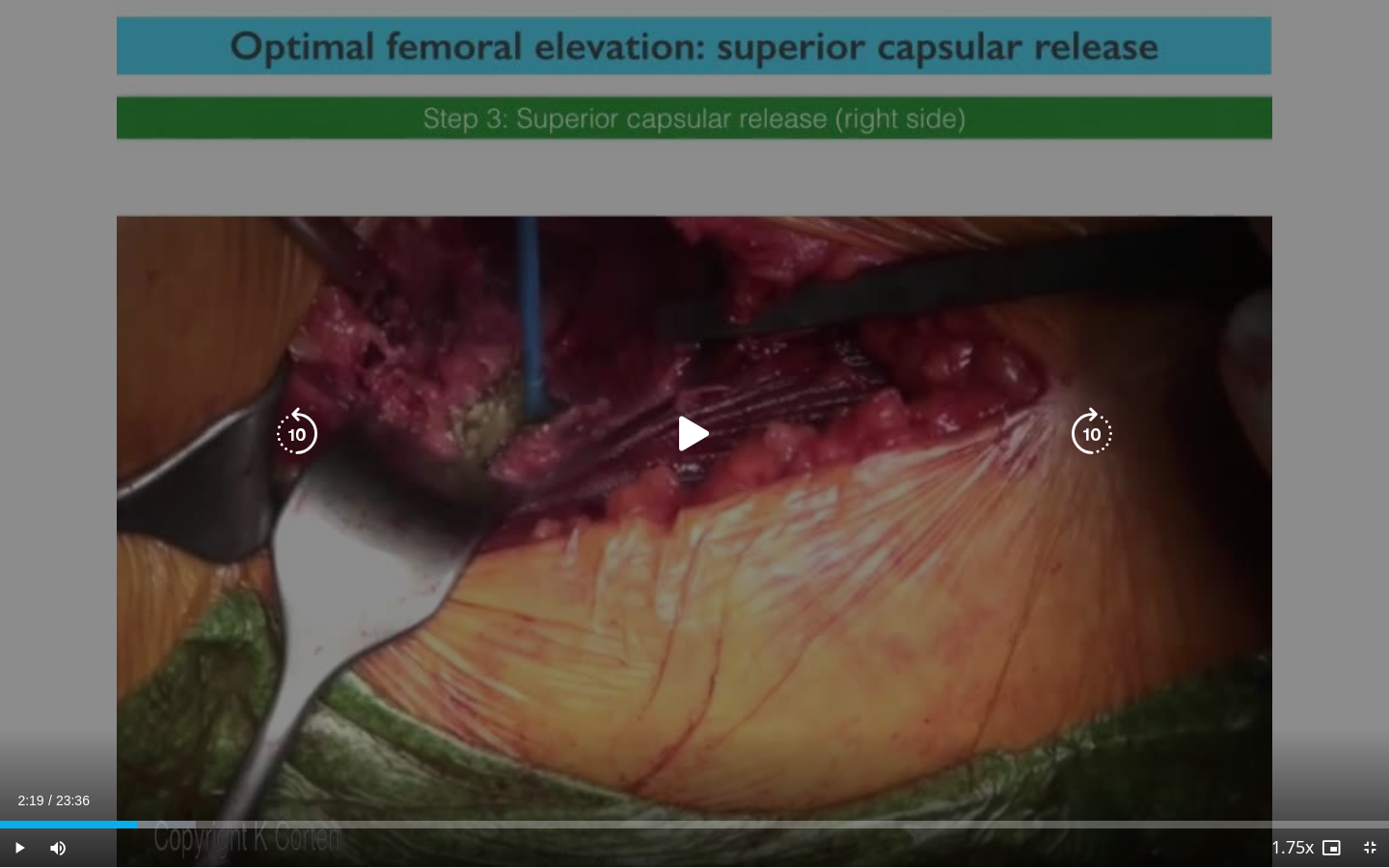 click at bounding box center [694, 434] 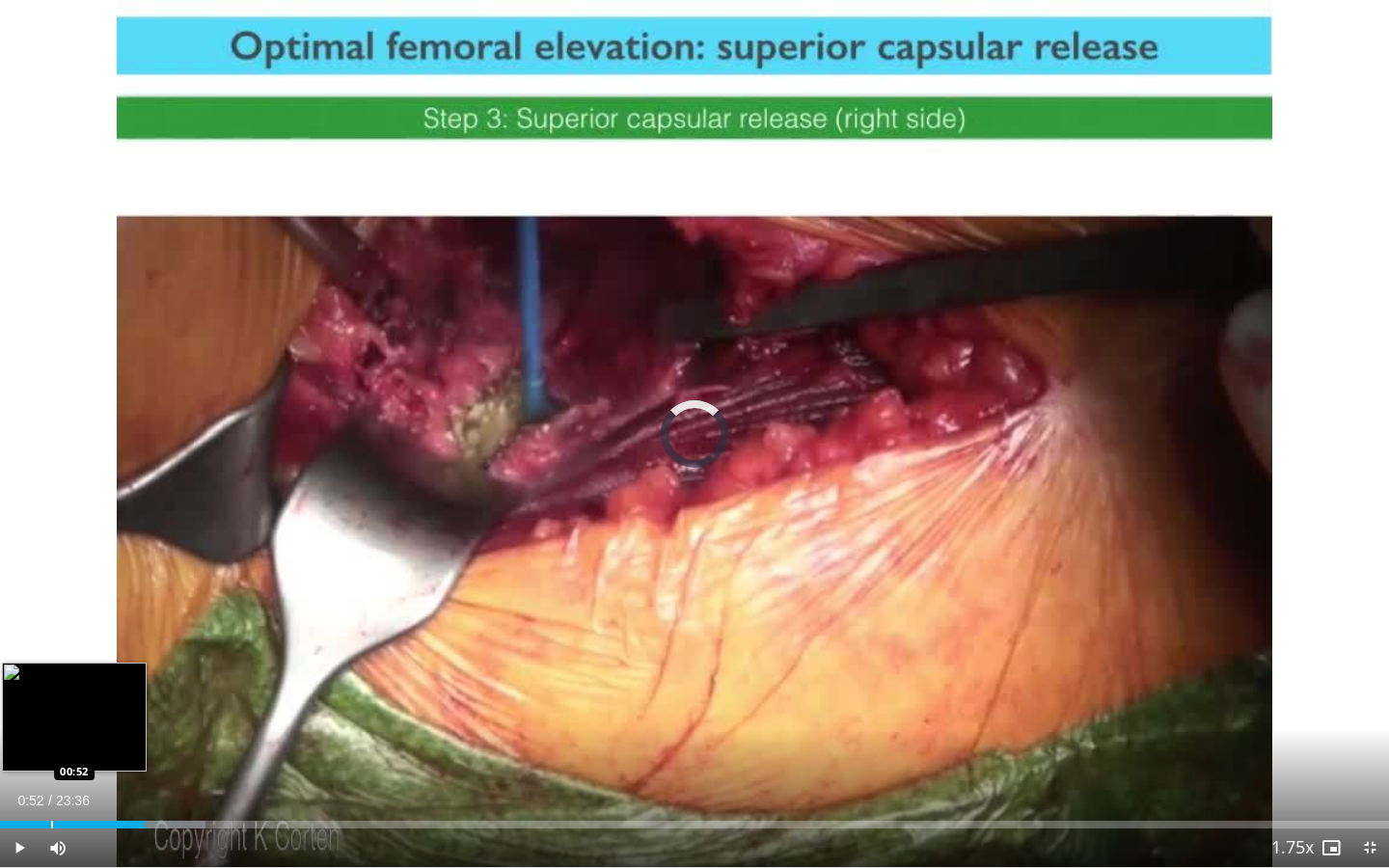 click at bounding box center [52, 825] 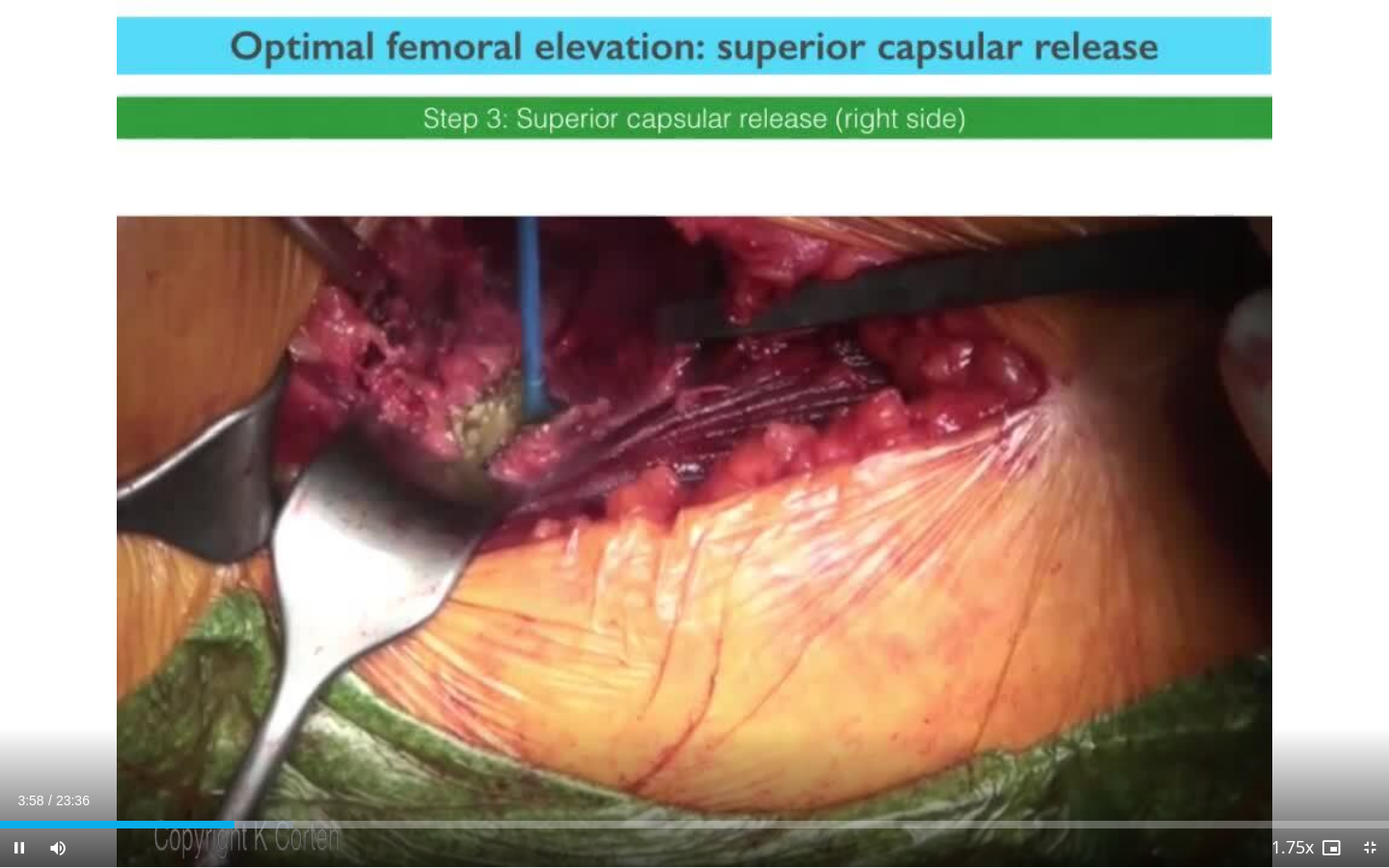 click on "Current Time  3:58 / Duration  23:36" at bounding box center (694, 800) 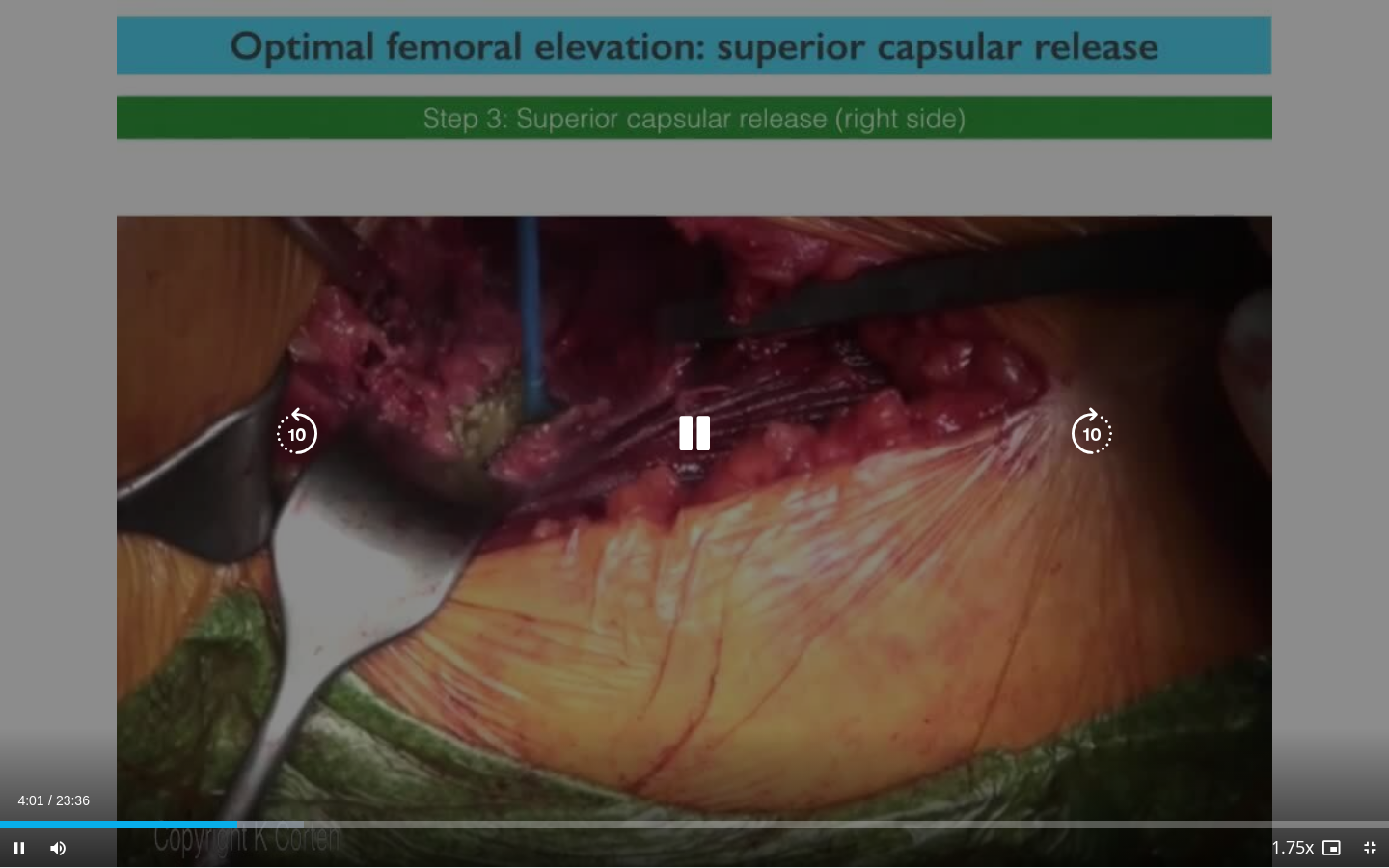 click on "10 seconds
Tap to unmute" at bounding box center (694, 433) 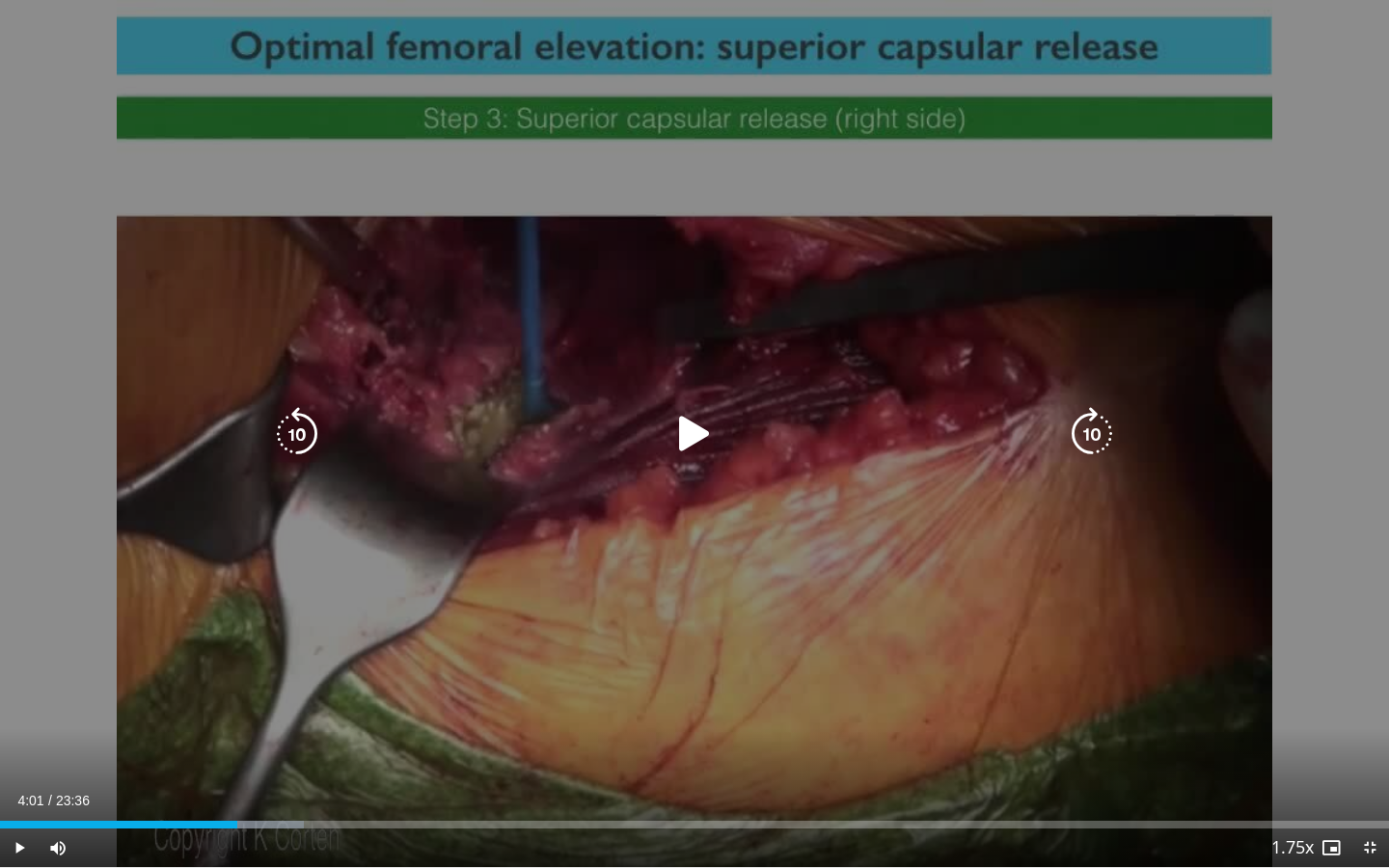 click on "10 seconds
Tap to unmute" at bounding box center (694, 433) 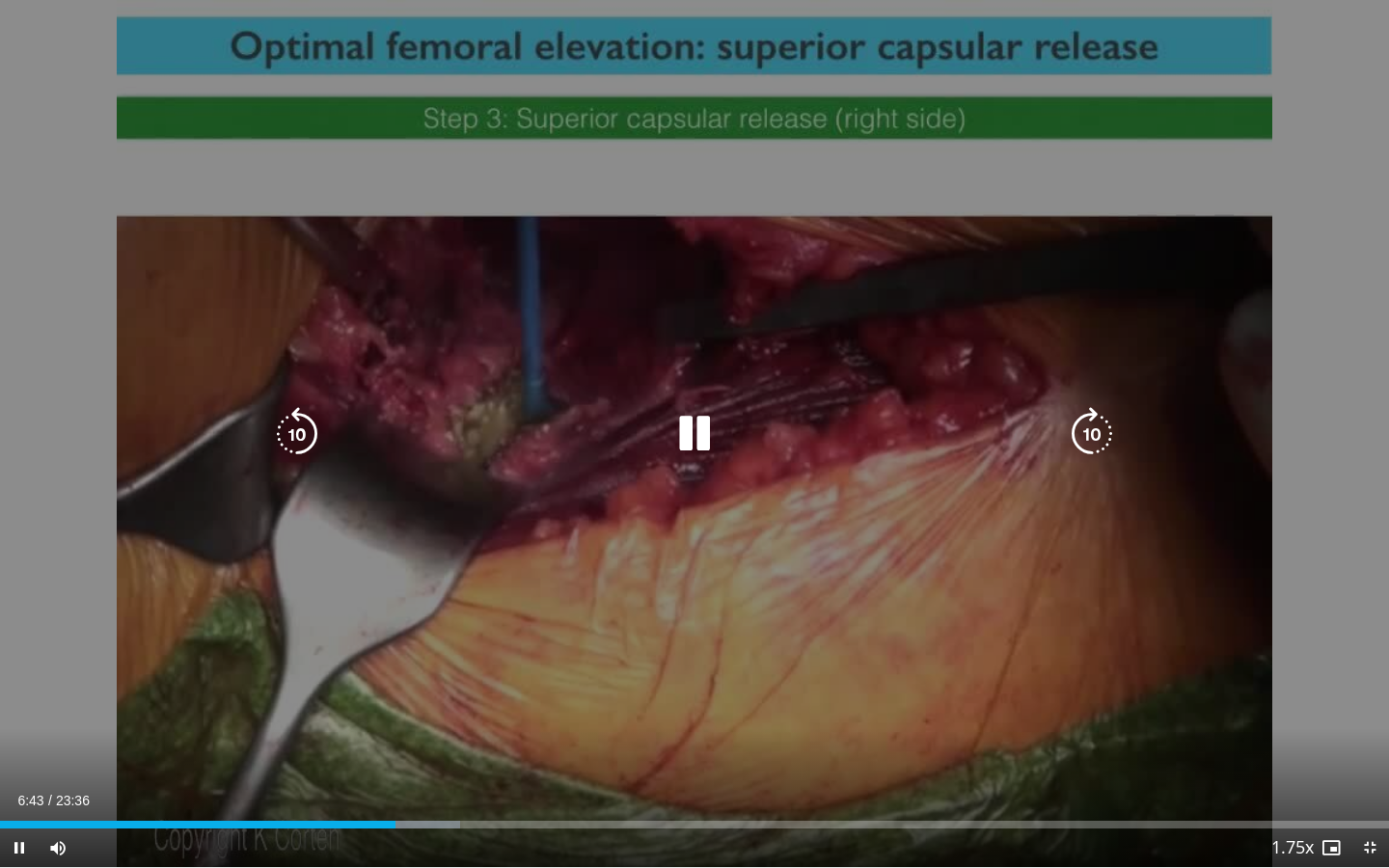 click on "10 seconds
Tap to unmute" at bounding box center (694, 433) 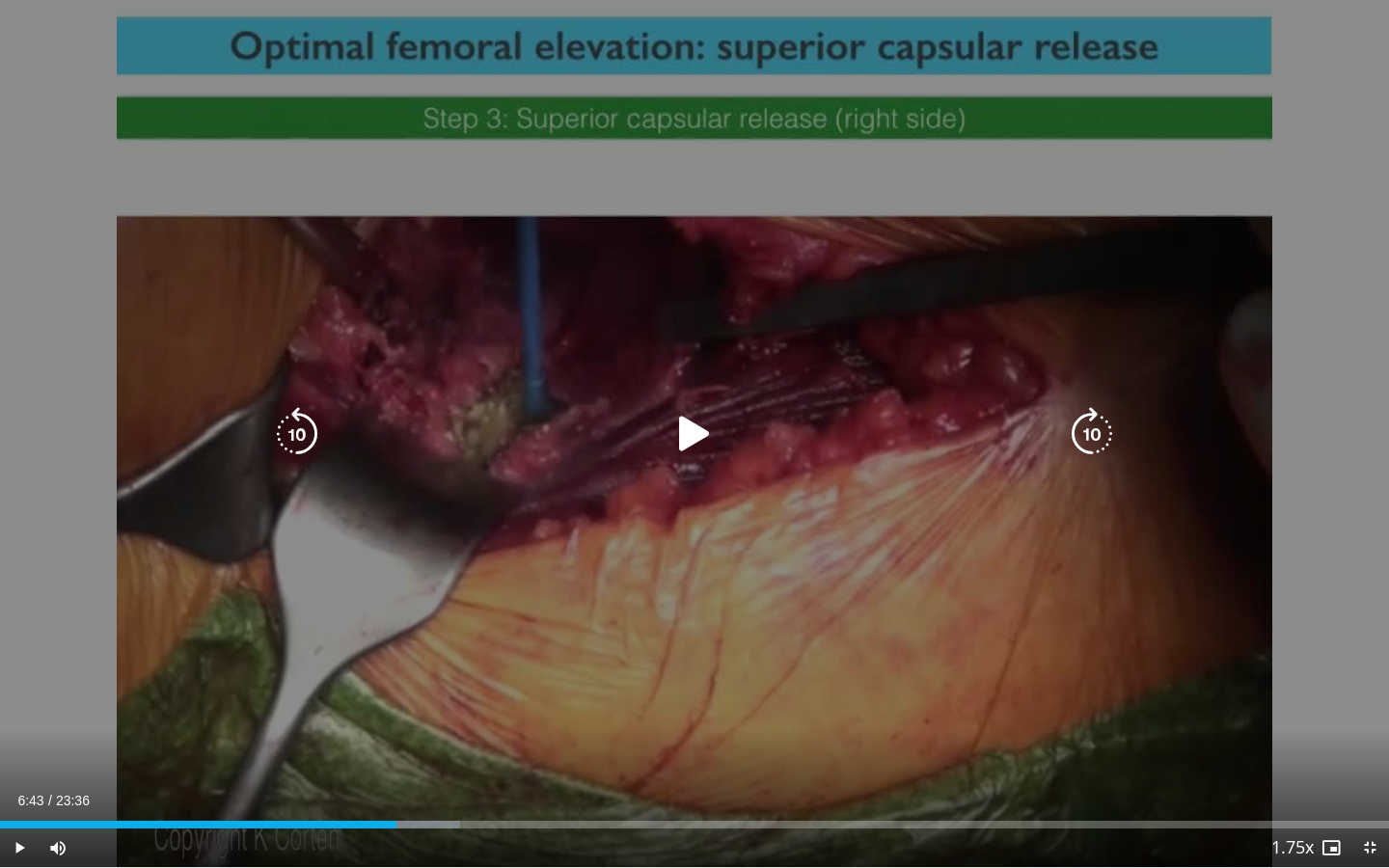 click on "10 seconds
Tap to unmute" at bounding box center (694, 433) 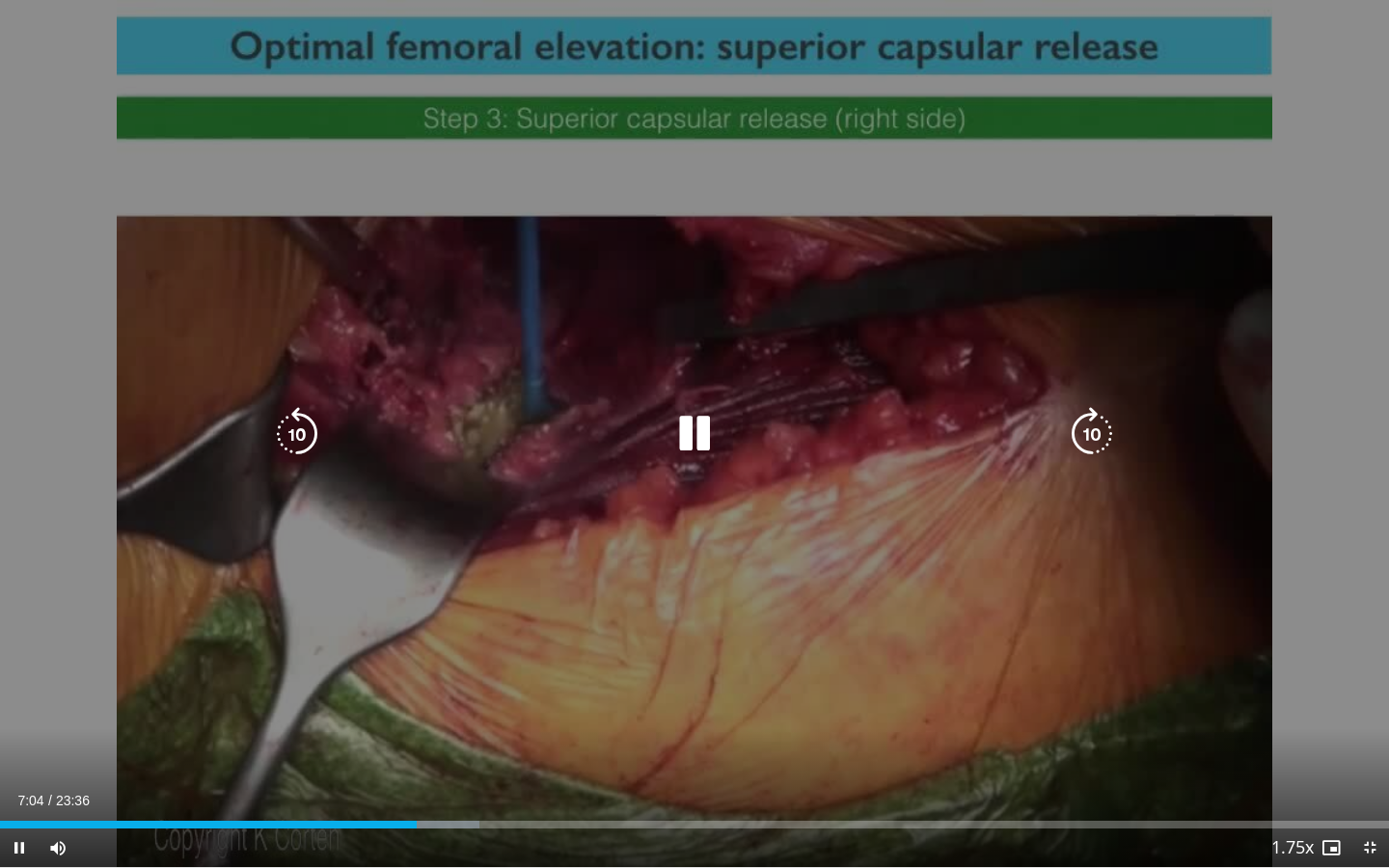 click on "10 seconds
Tap to unmute" at bounding box center (694, 433) 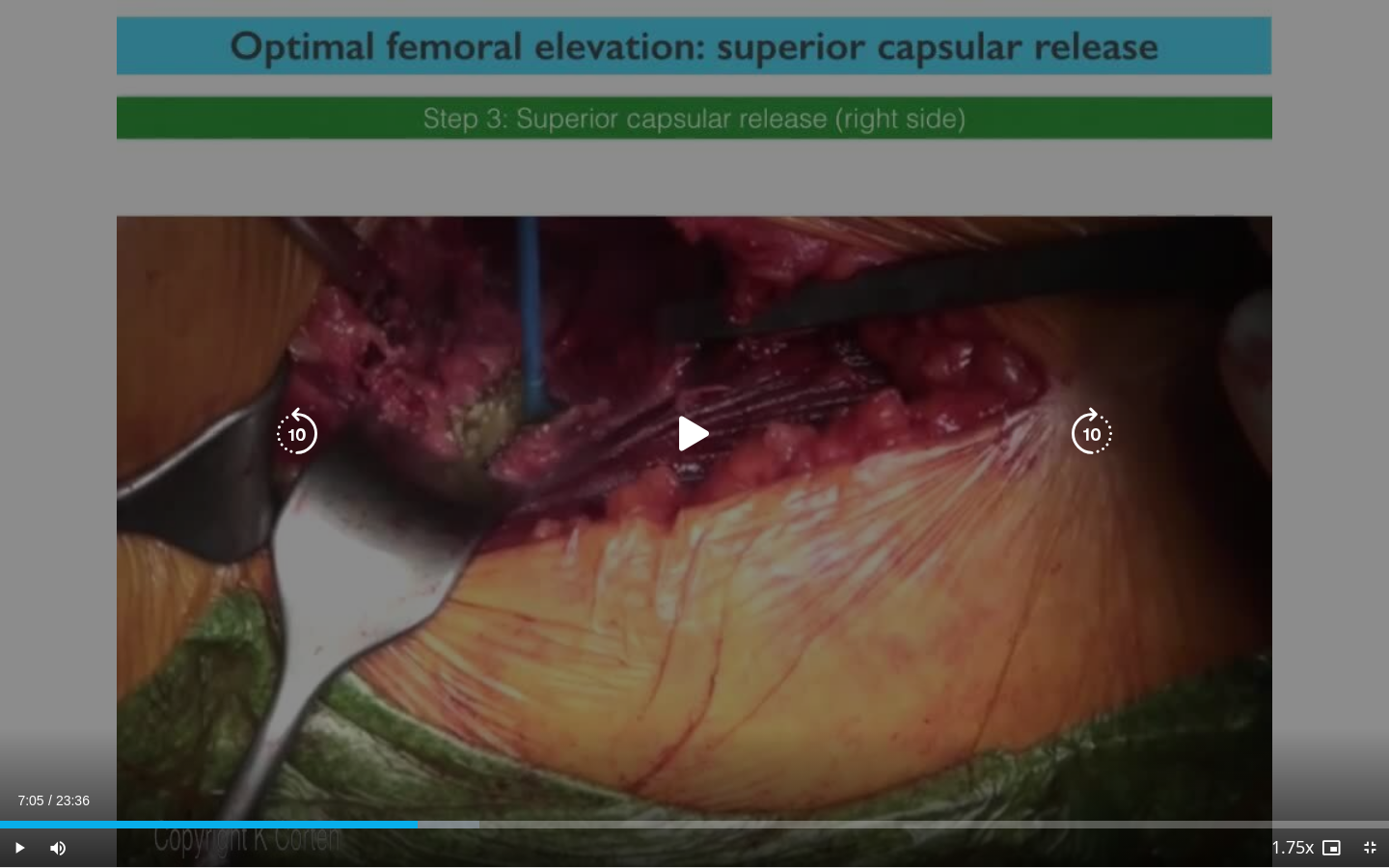 click on "10 seconds
Tap to unmute" at bounding box center (694, 433) 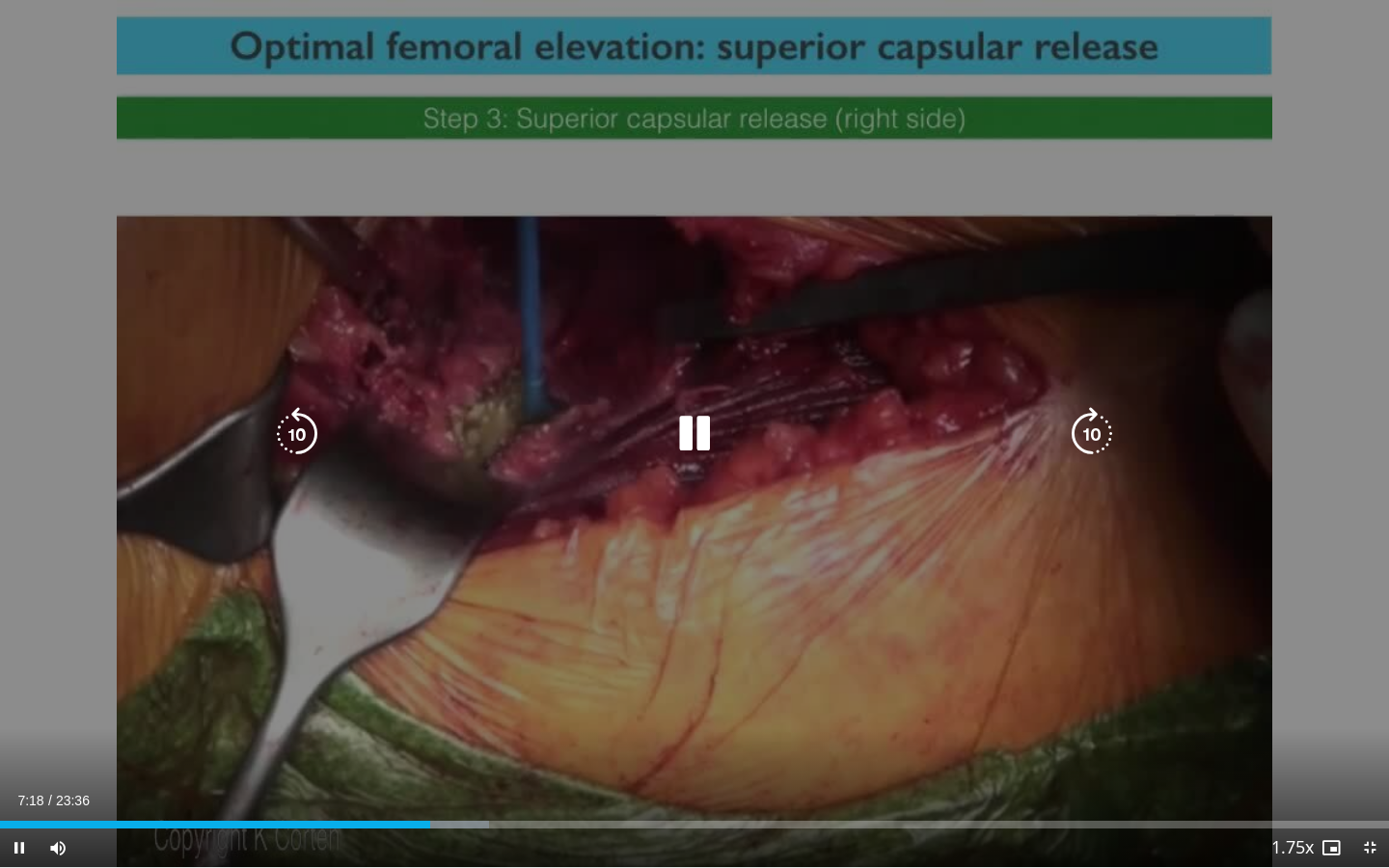 click on "10 seconds
Tap to unmute" at bounding box center [694, 433] 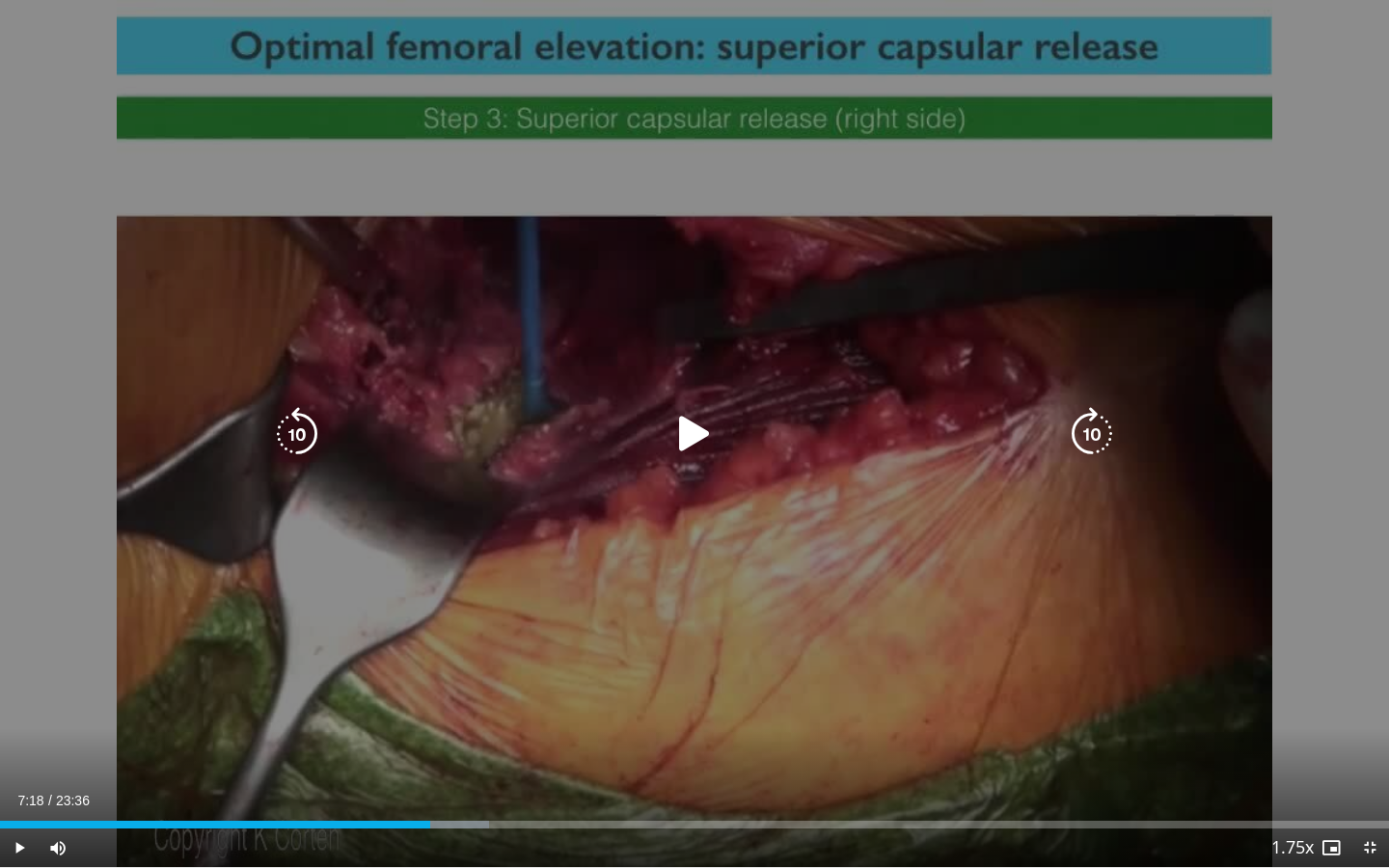 click on "10 seconds
Tap to unmute" at bounding box center [694, 433] 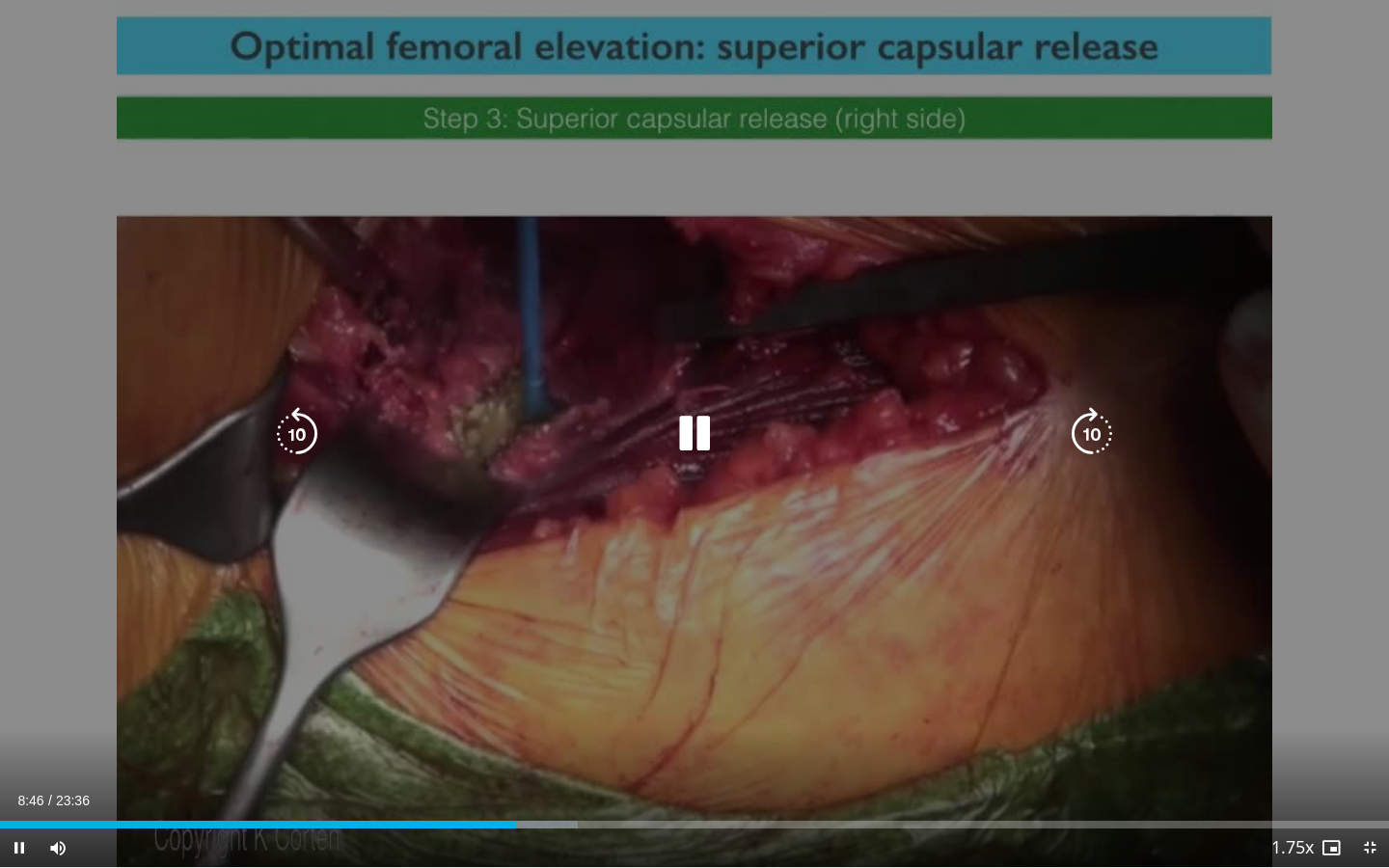 click on "10 seconds
Tap to unmute" at bounding box center [694, 433] 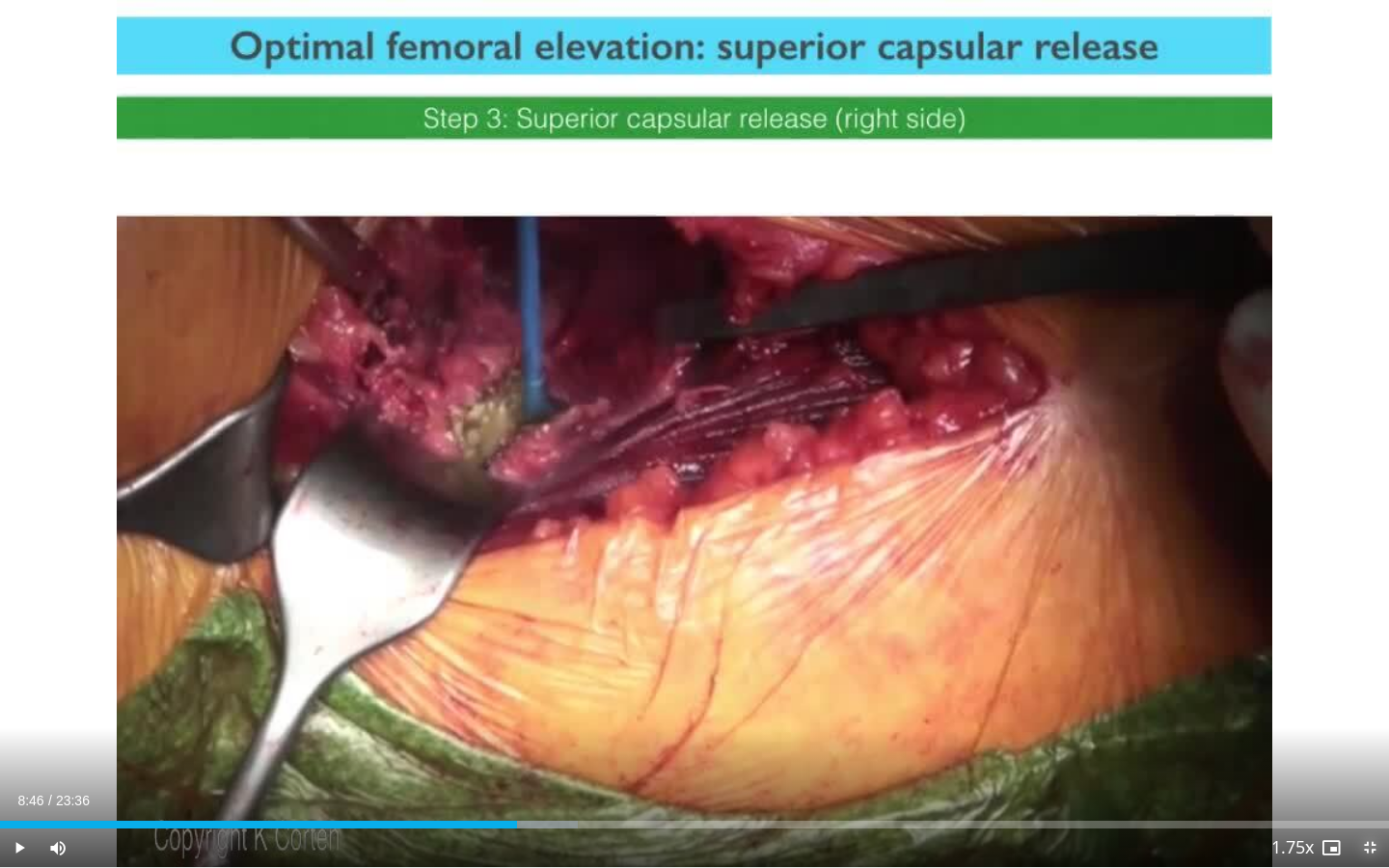 click at bounding box center (1370, 848) 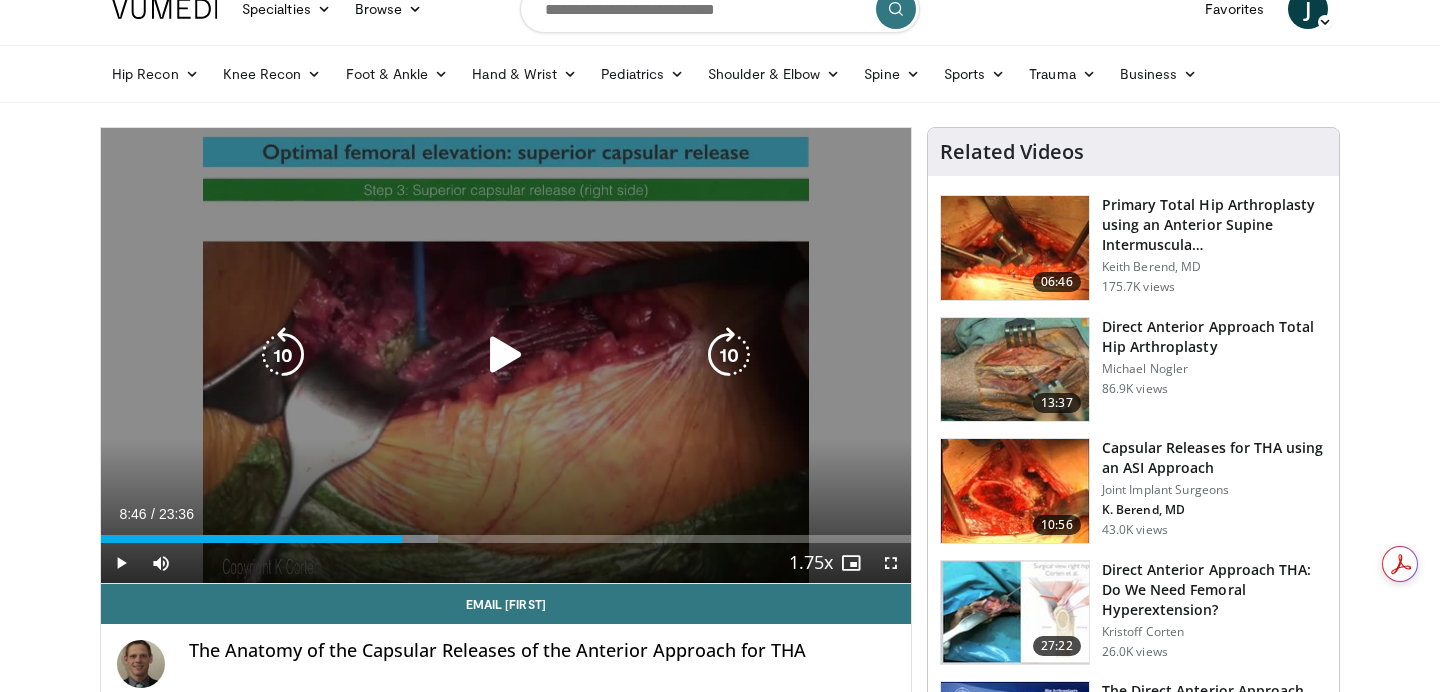 click at bounding box center [506, 355] 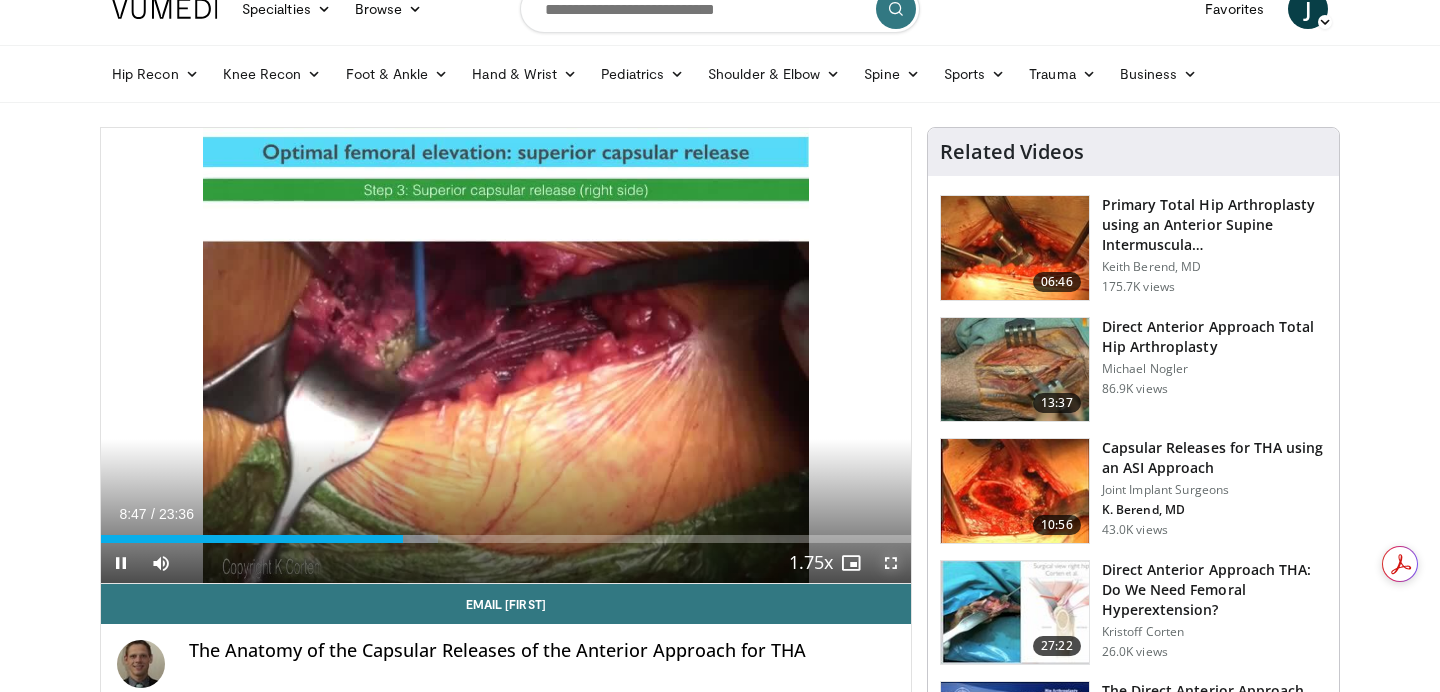 click at bounding box center [891, 563] 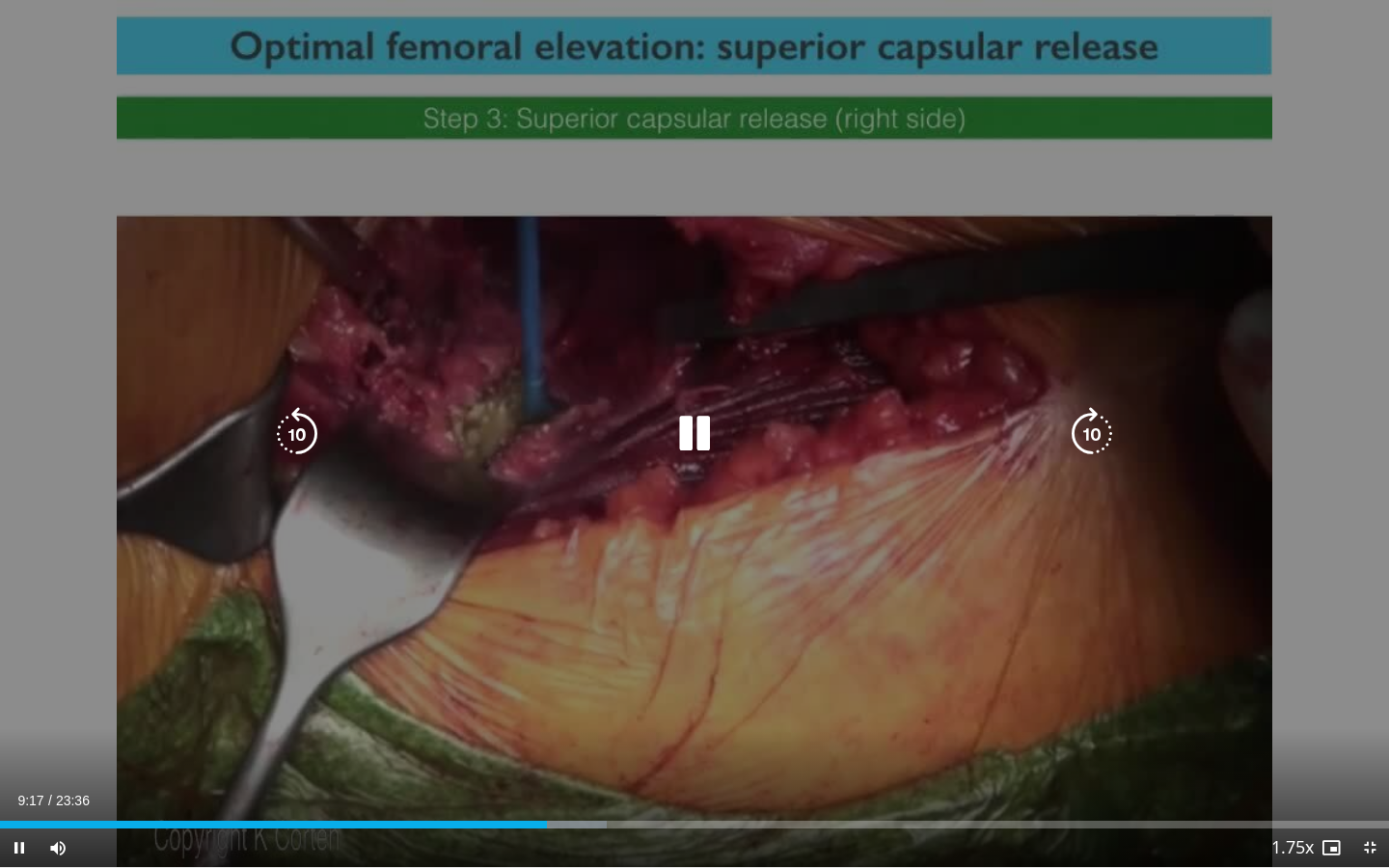 click on "10 seconds
Tap to unmute" at bounding box center (694, 433) 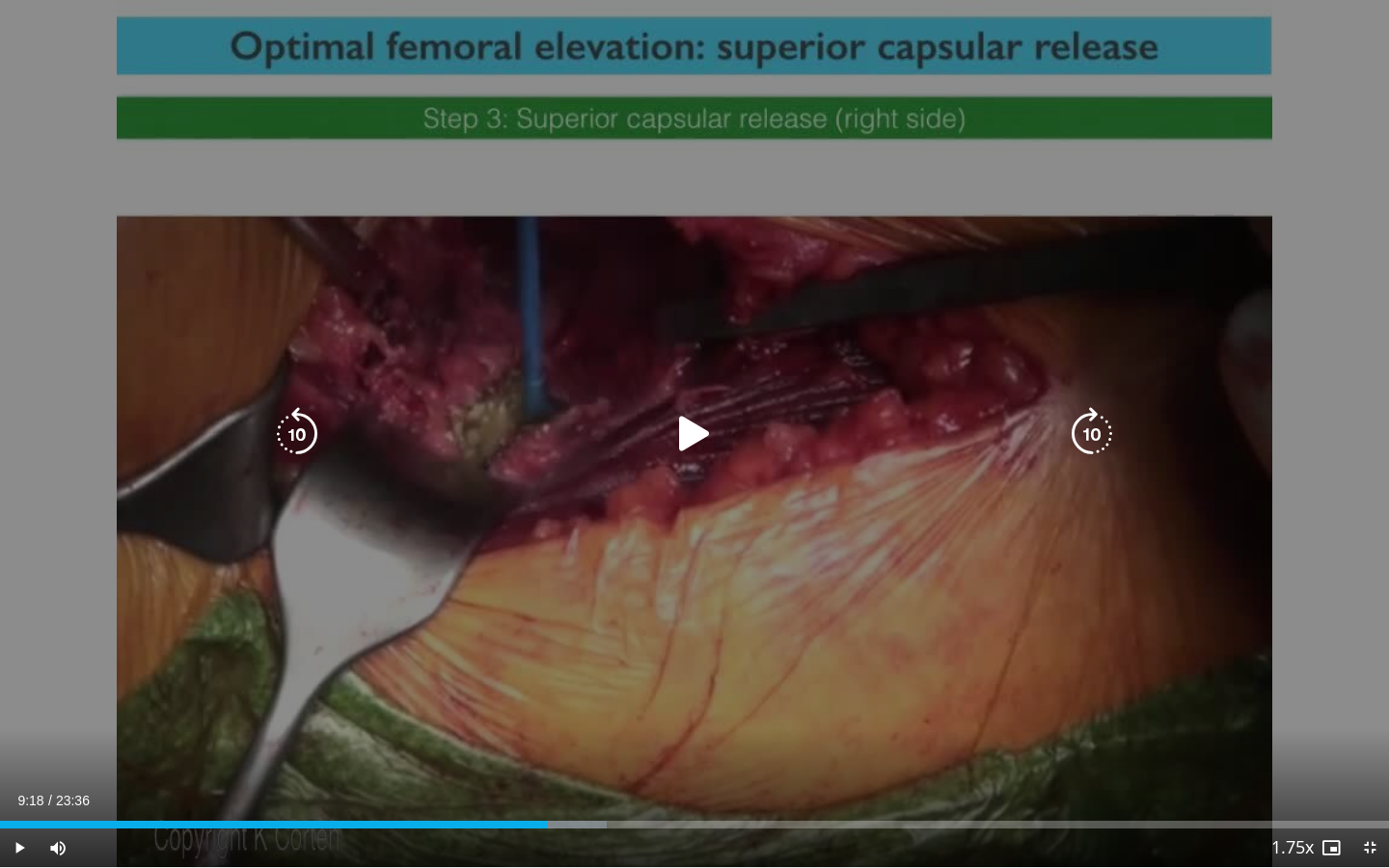click on "10 seconds
Tap to unmute" at bounding box center (694, 433) 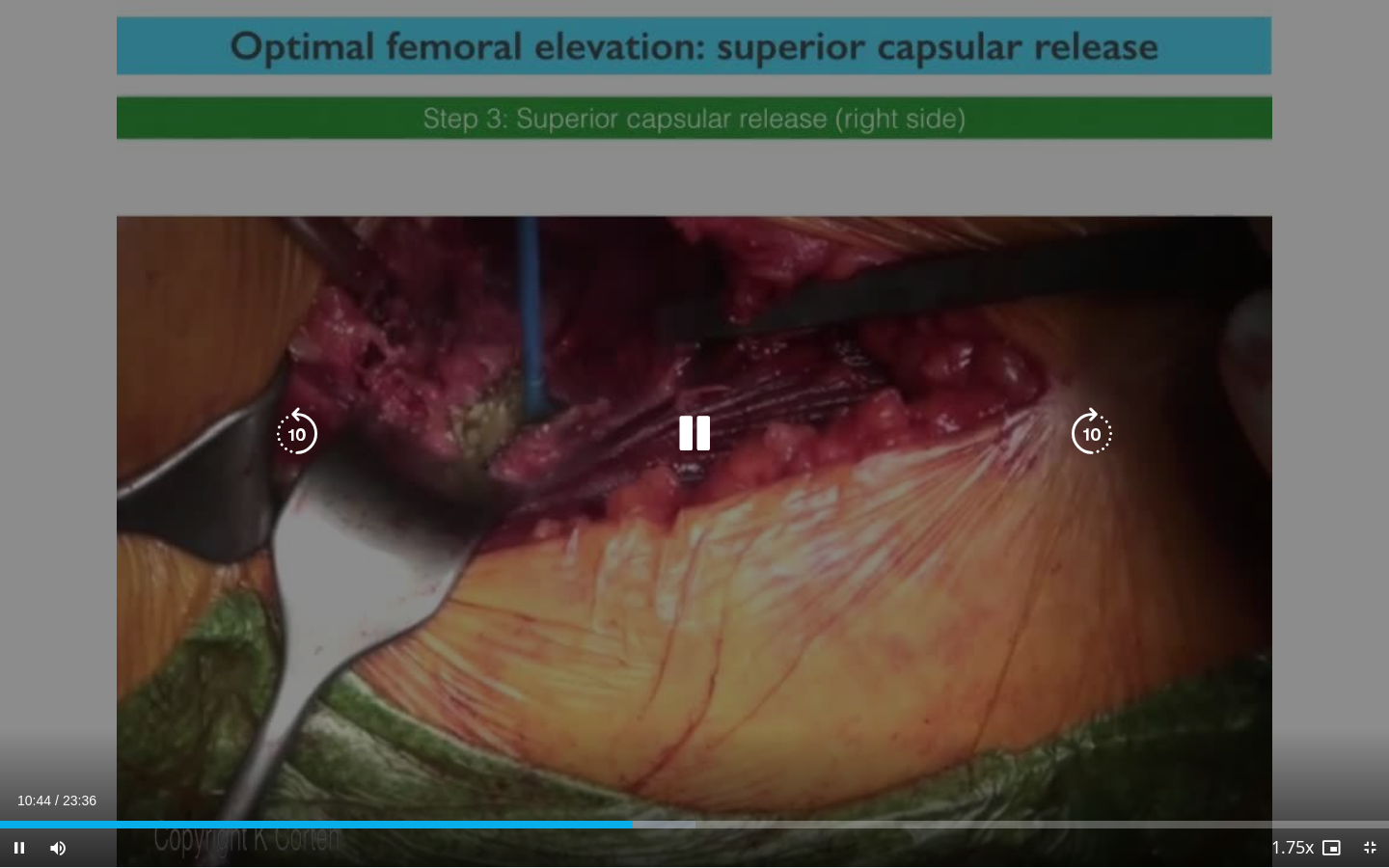 click on "10 seconds
Tap to unmute" at bounding box center (694, 433) 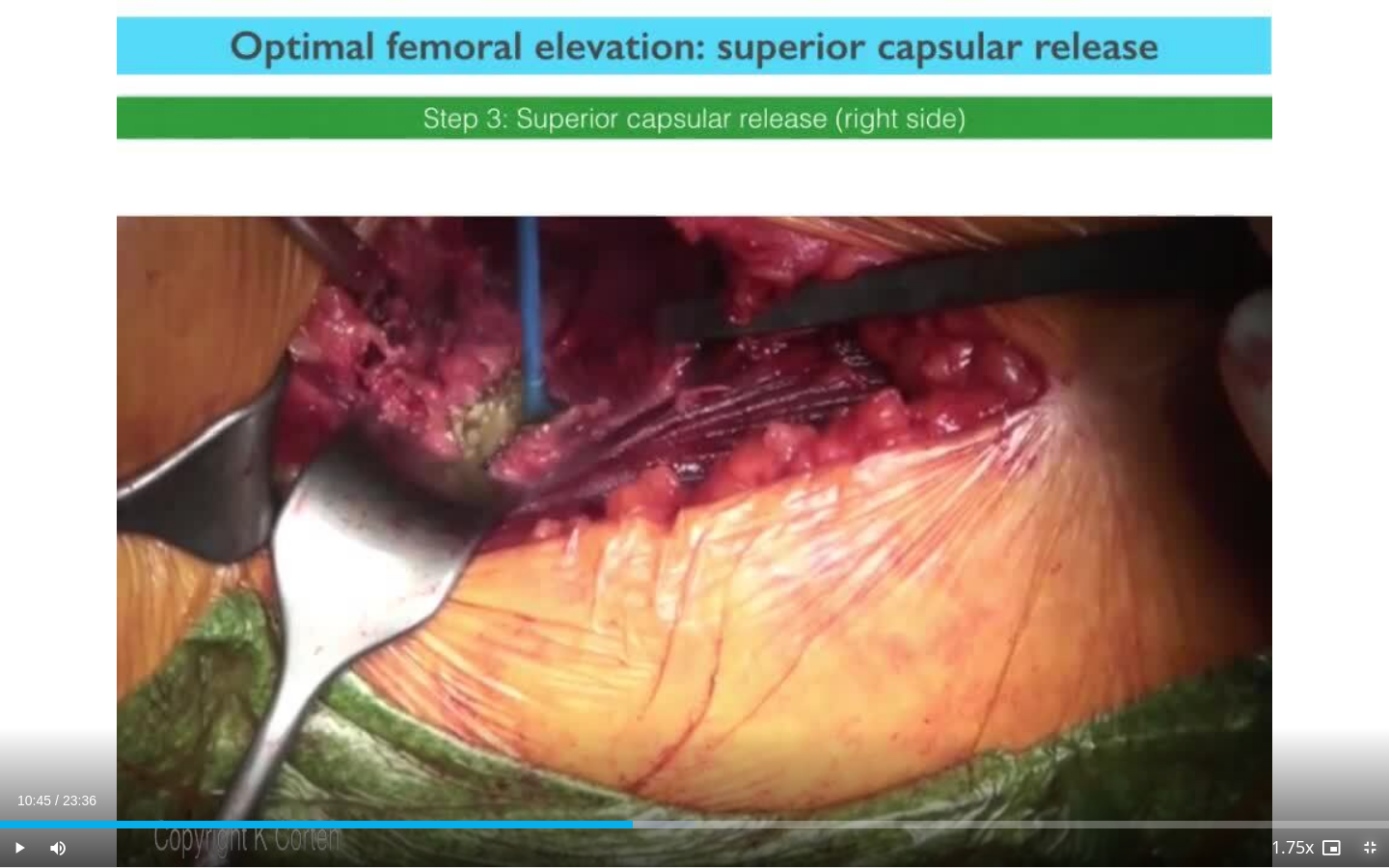 click at bounding box center [1370, 848] 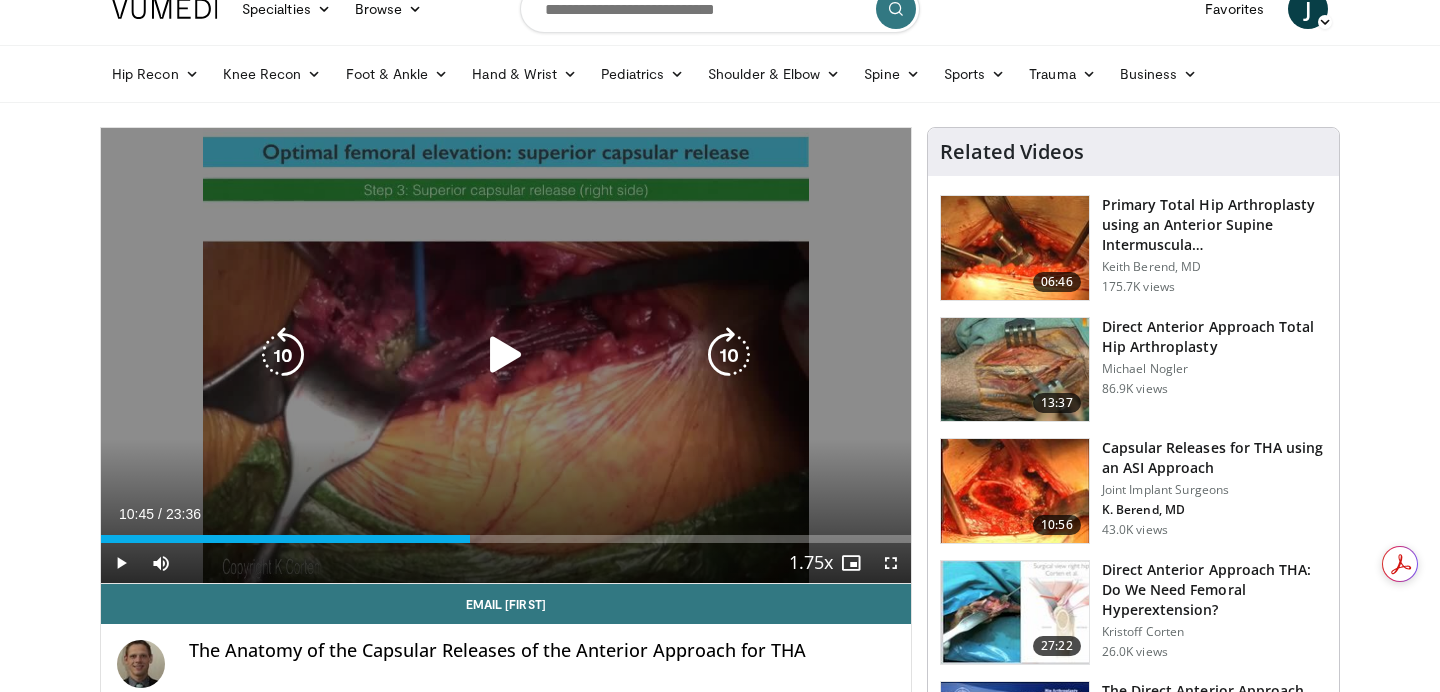 click on "10 seconds
Tap to unmute" at bounding box center (506, 355) 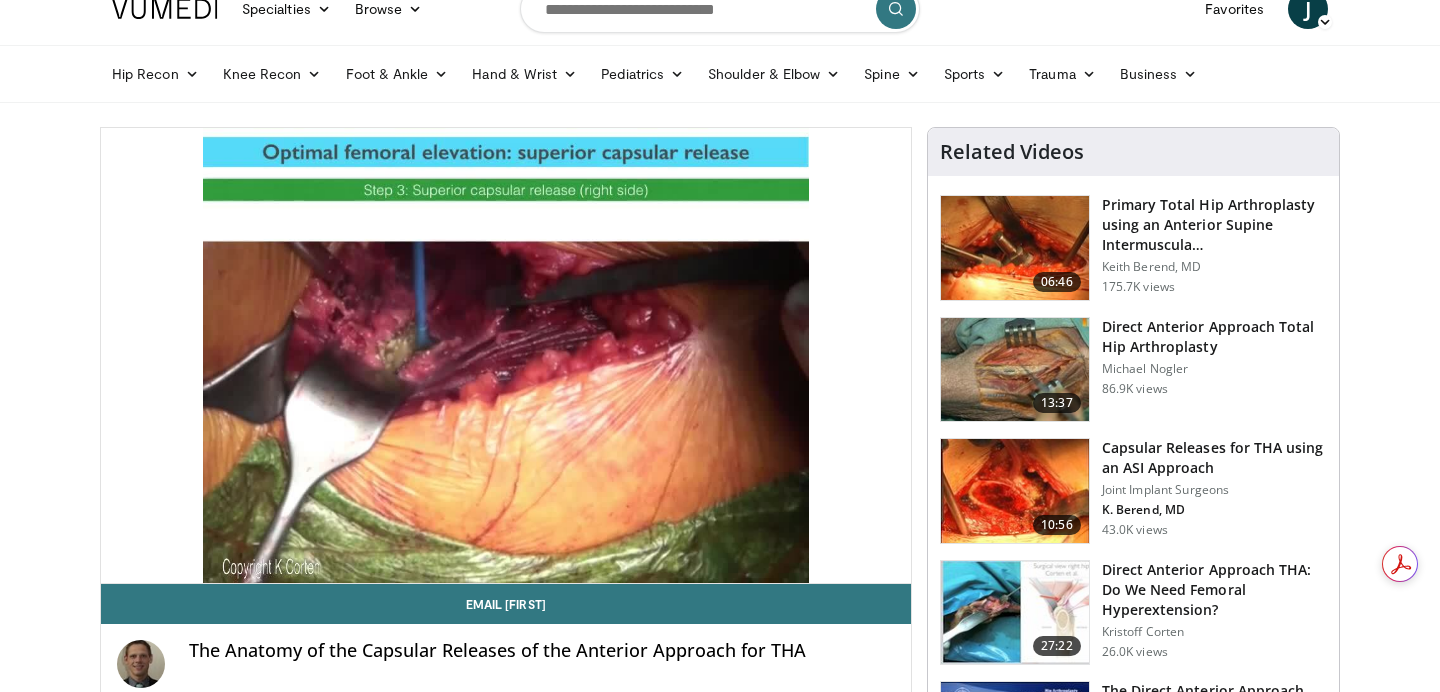 click on "Hip Recon
Hip Arthroplasty
Revision Hip Arthroplasty
Hip Preservation
Knee Recon
Knee Arthroplasty
Revision Knee Arthroplasty
Knee Preservation
Foot & Ankle
Forefoot
Midfoot
Hindfoot
Ankle
Hand Wrist" at bounding box center (720, 74) 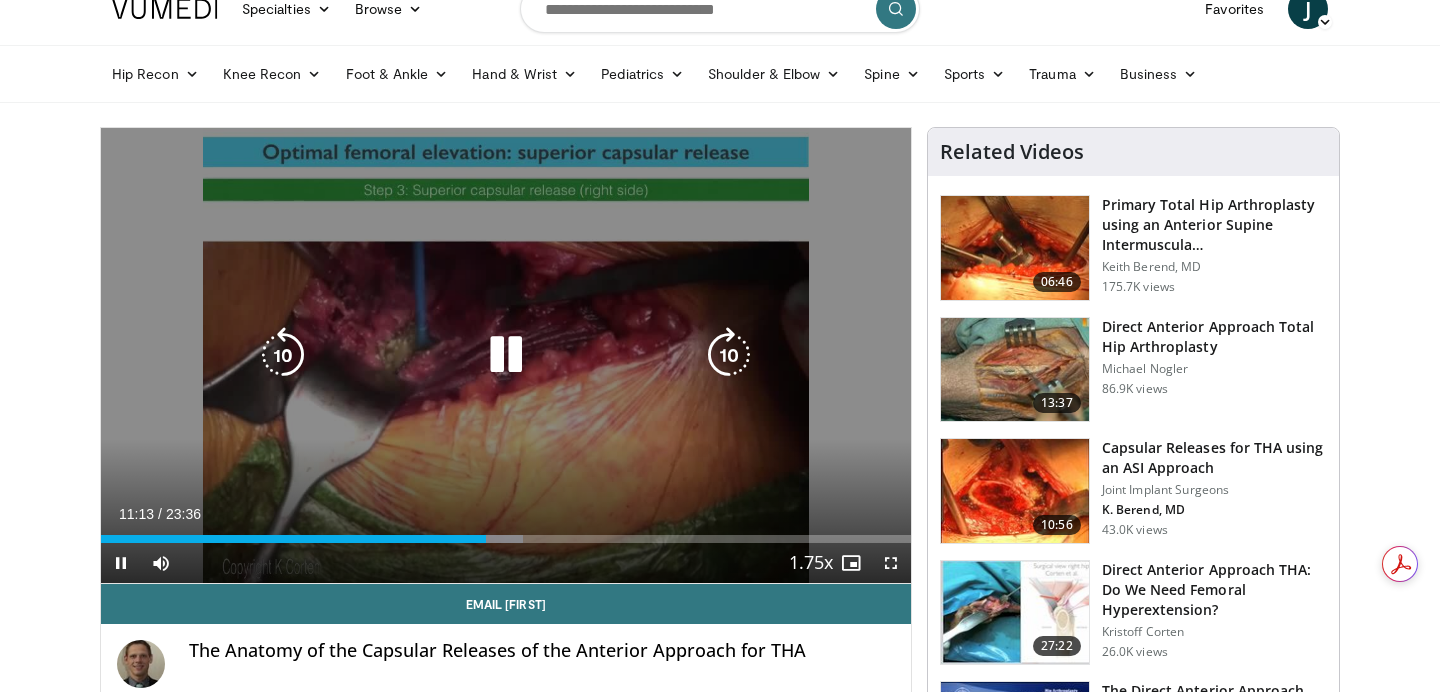 click on "10 seconds
Tap to unmute" at bounding box center [506, 355] 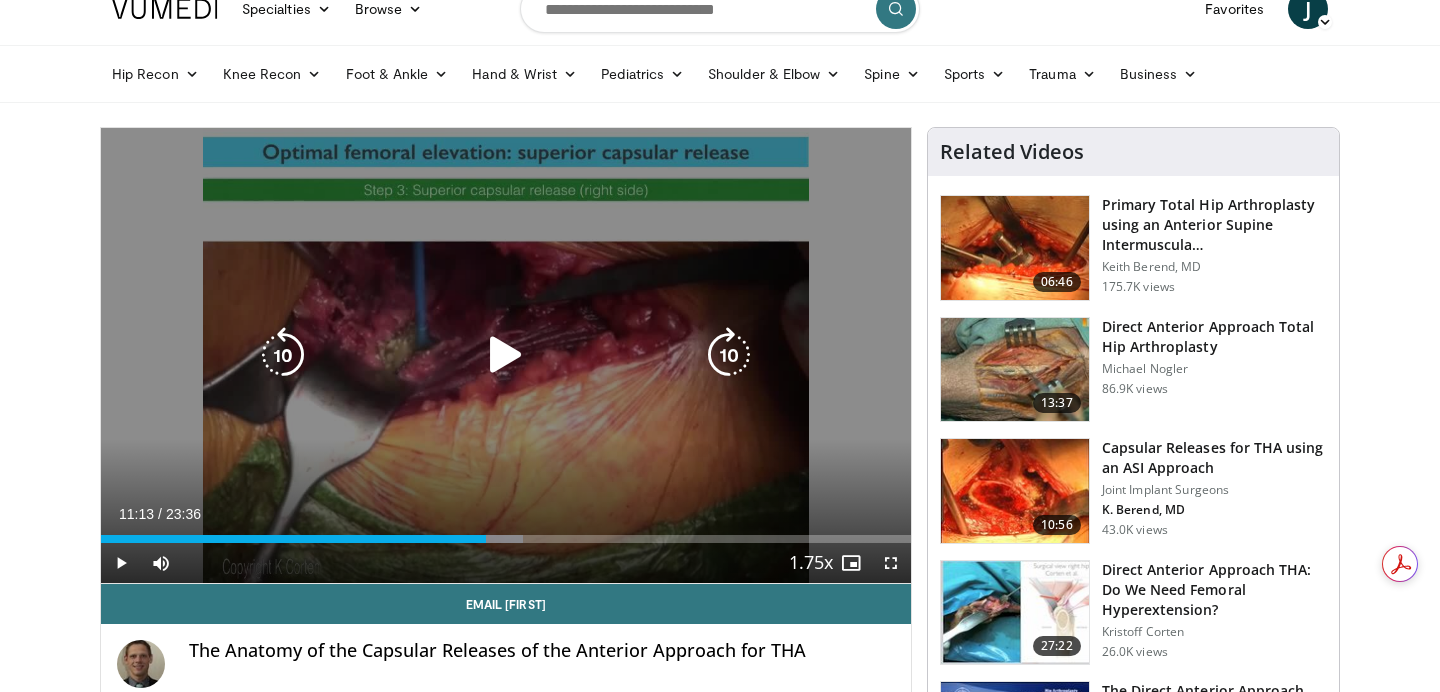 click on "10 seconds
Tap to unmute" at bounding box center (506, 355) 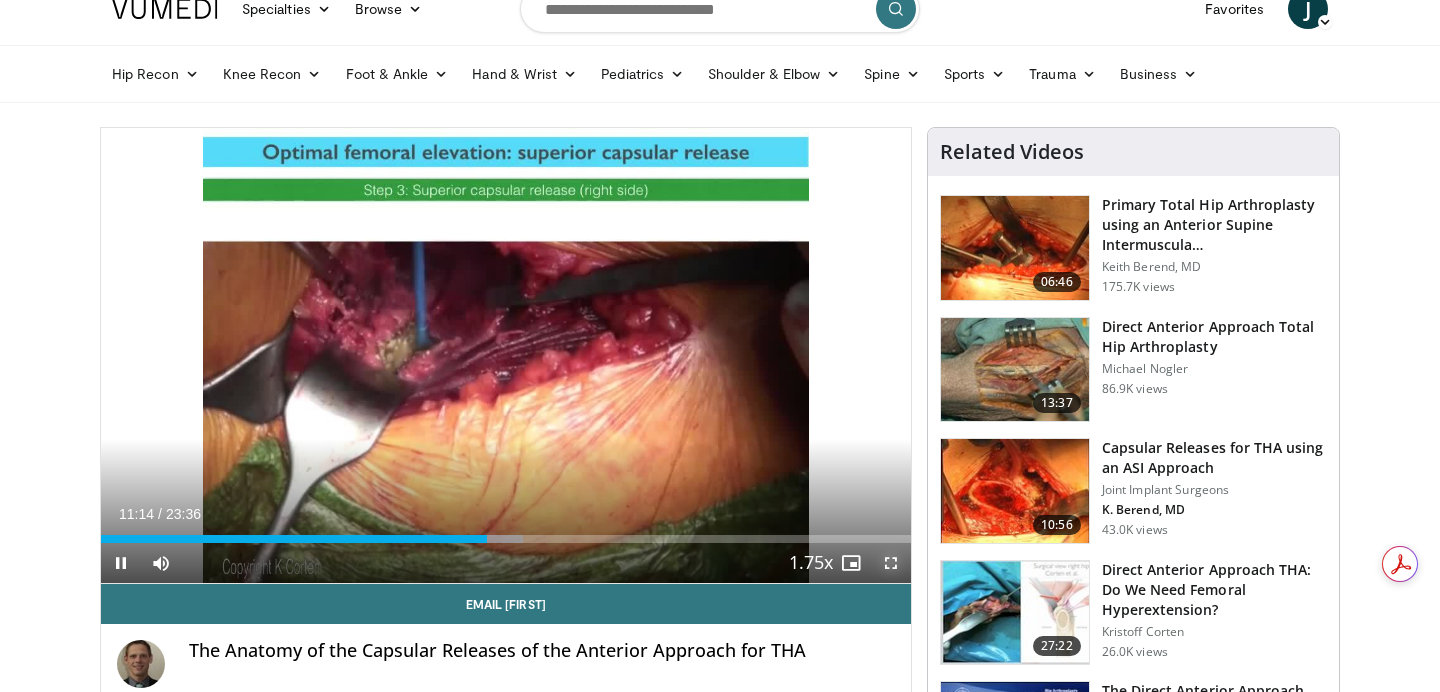 click at bounding box center [891, 563] 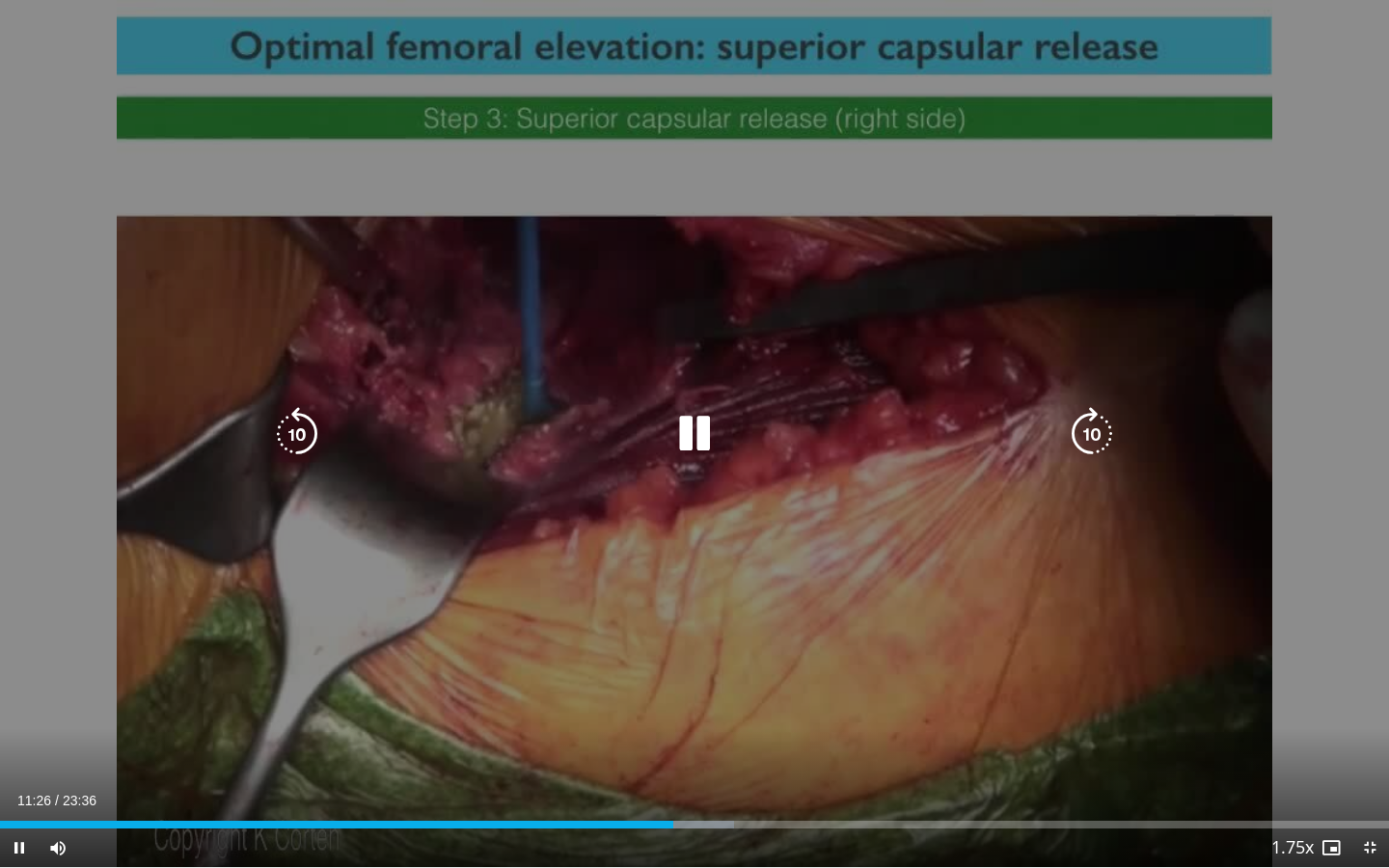 click on "10 seconds
Tap to unmute" at bounding box center (694, 433) 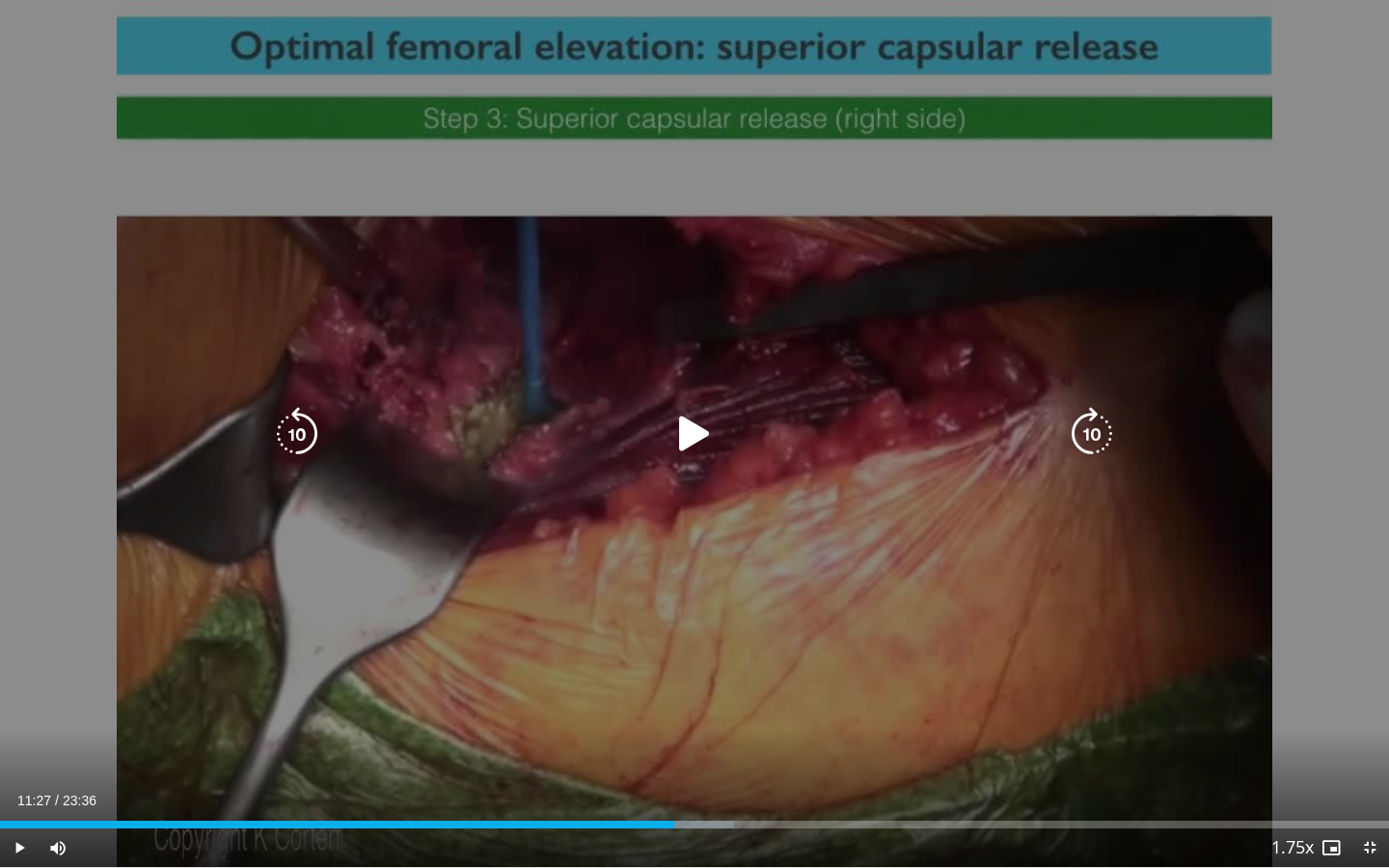 click on "10 seconds
Tap to unmute" at bounding box center (694, 433) 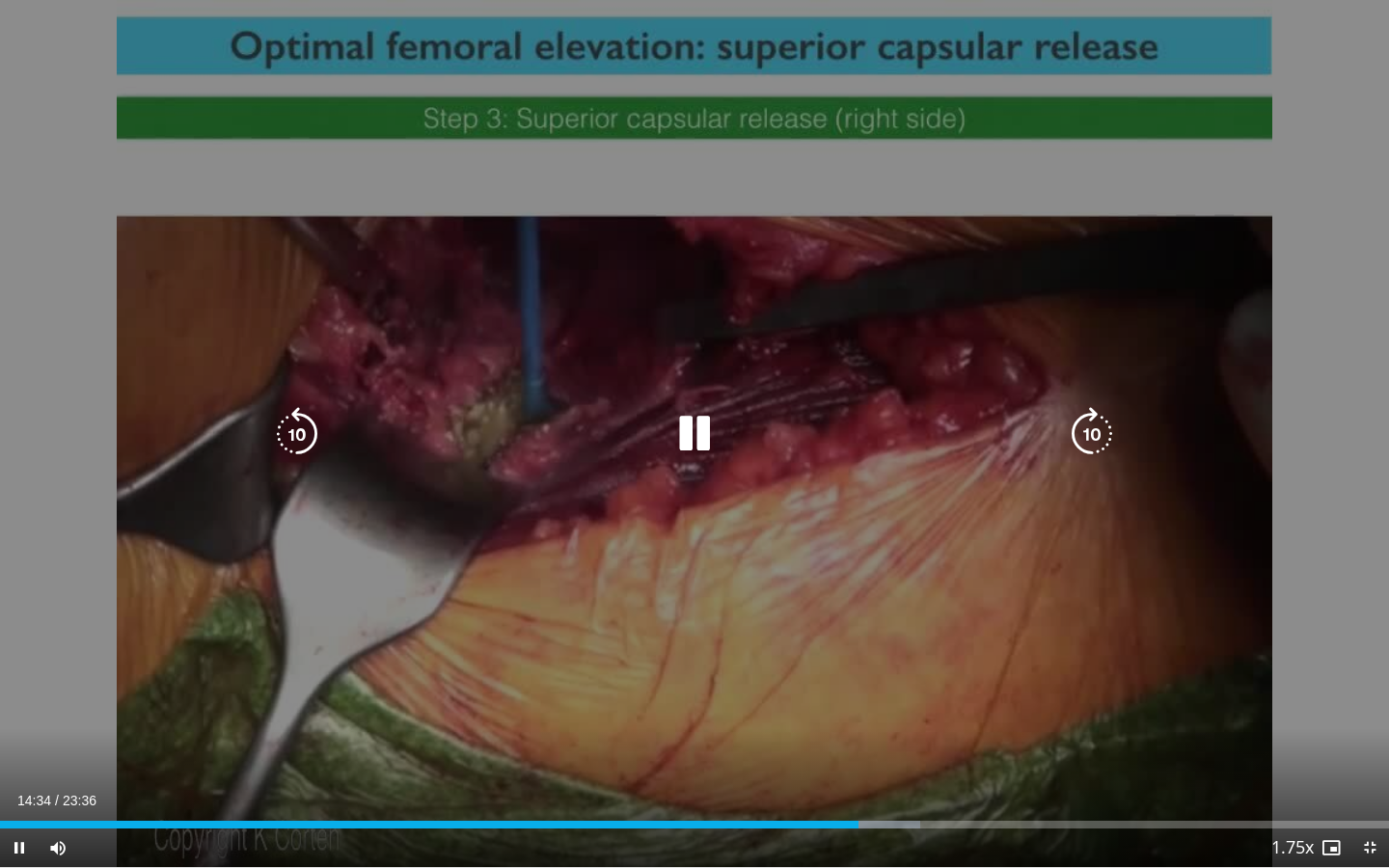 click on "10 seconds
Tap to unmute" at bounding box center (694, 433) 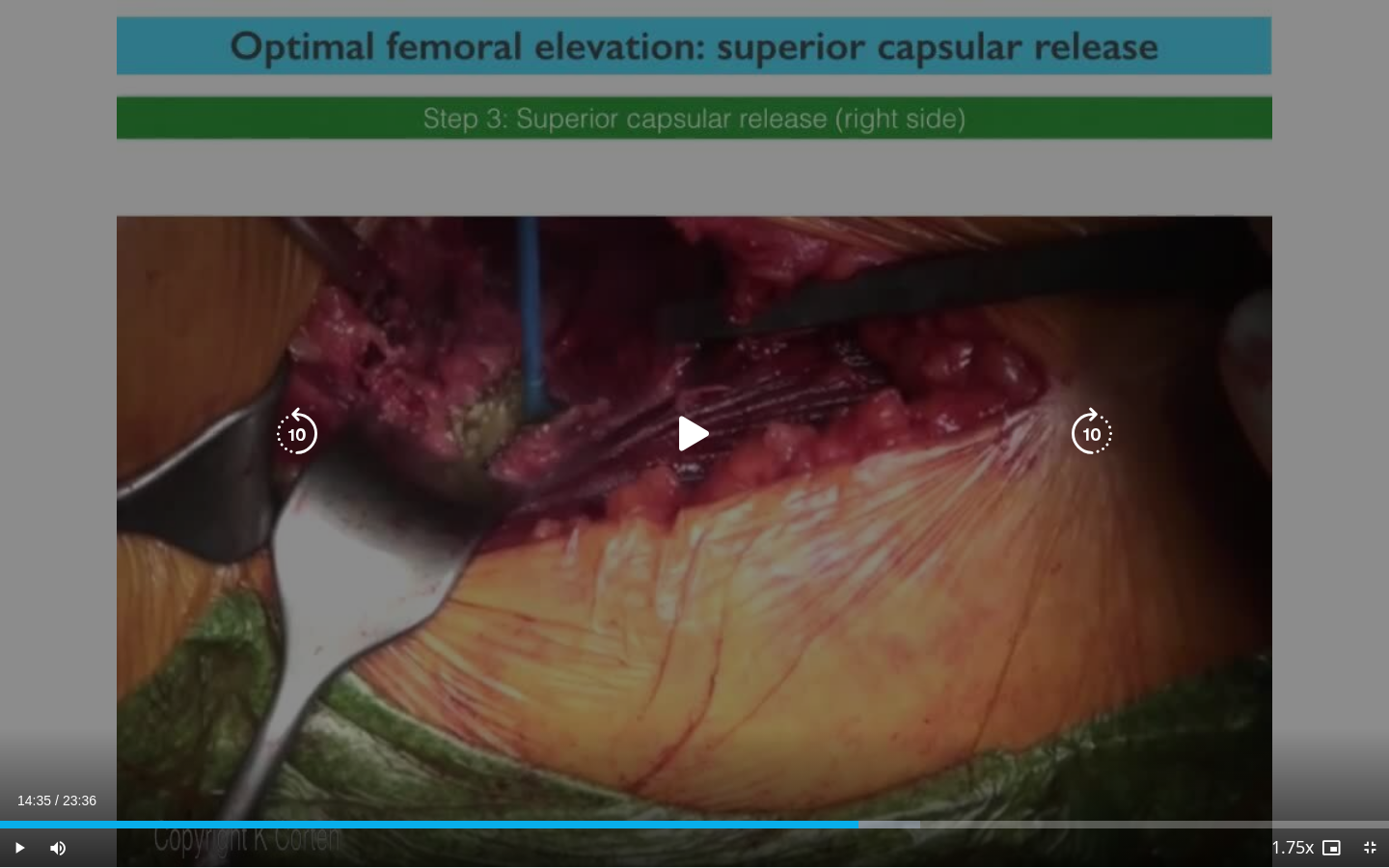 click on "10 seconds
Tap to unmute" at bounding box center (694, 433) 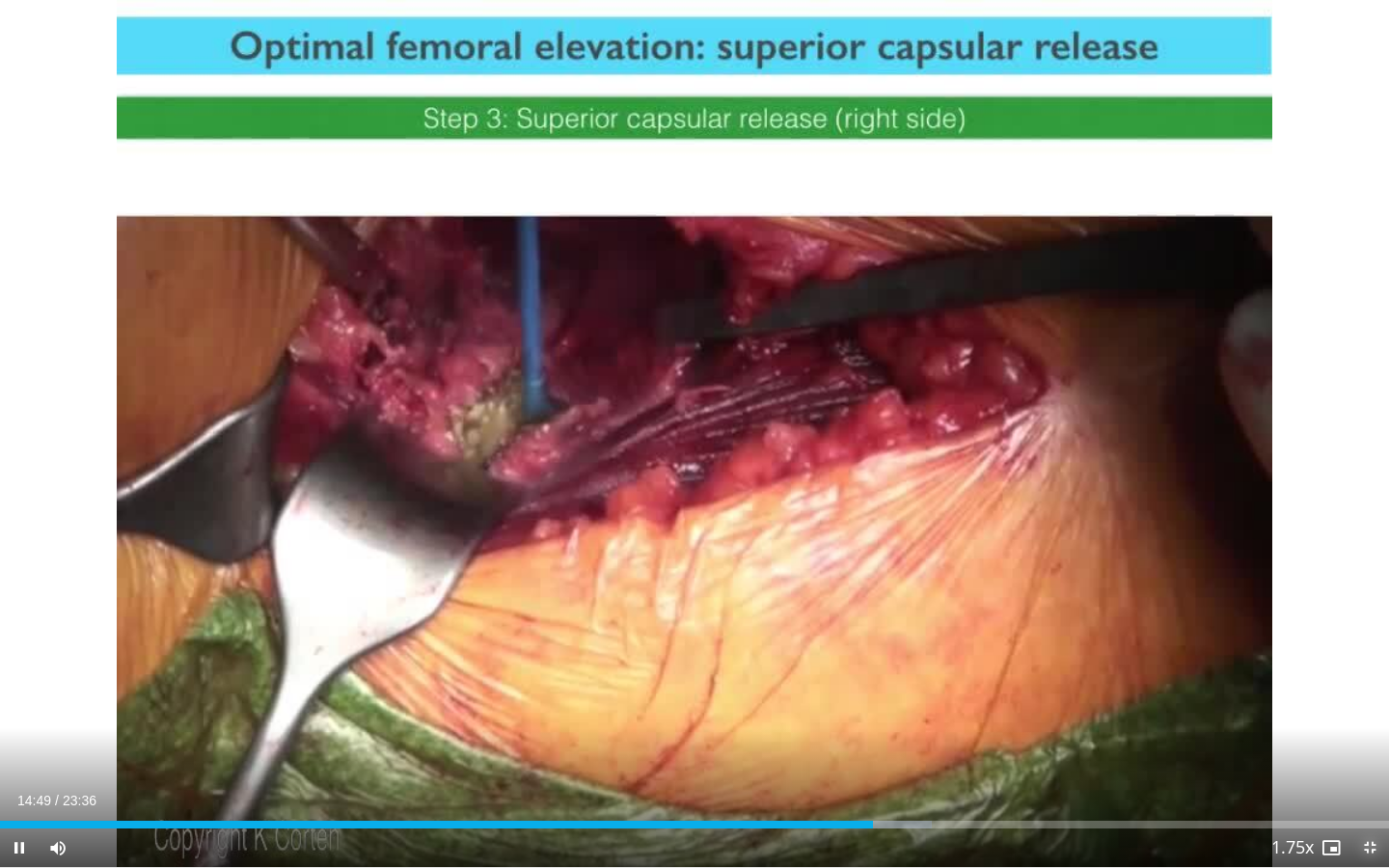 click at bounding box center [1370, 848] 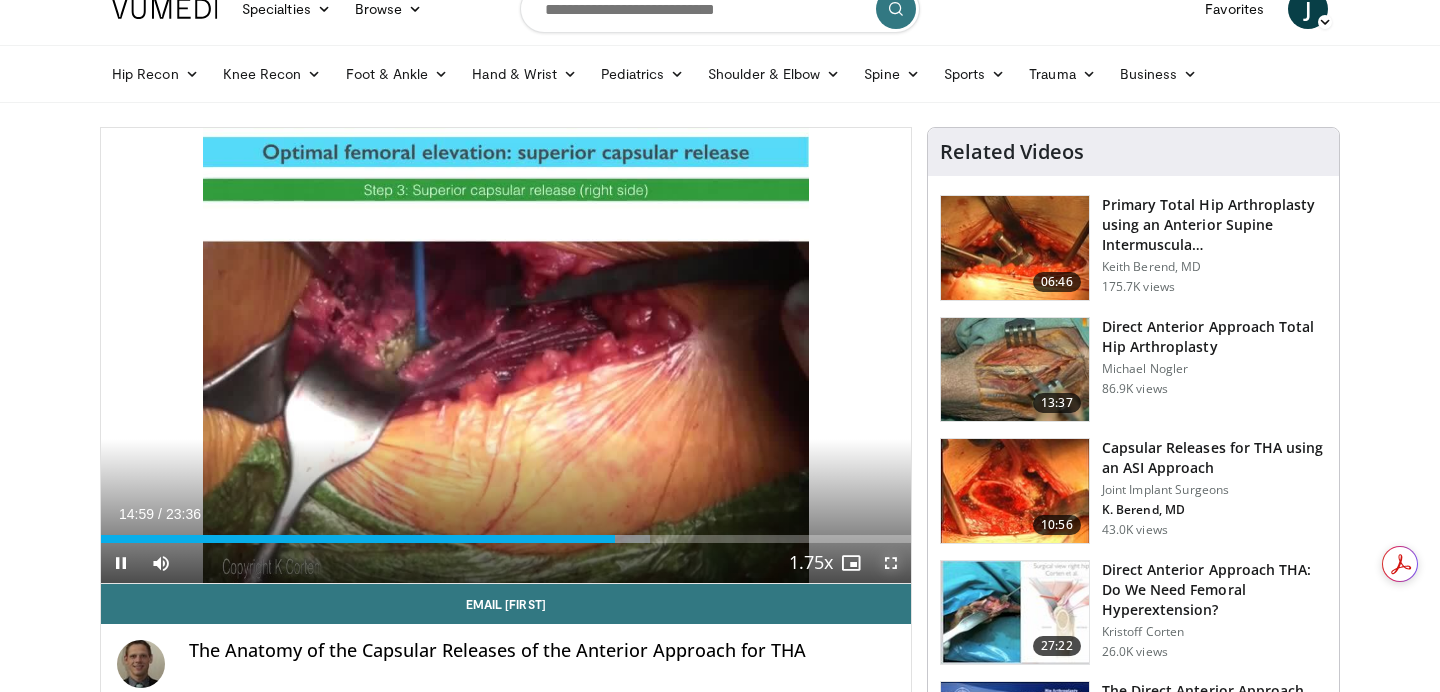 click at bounding box center [891, 563] 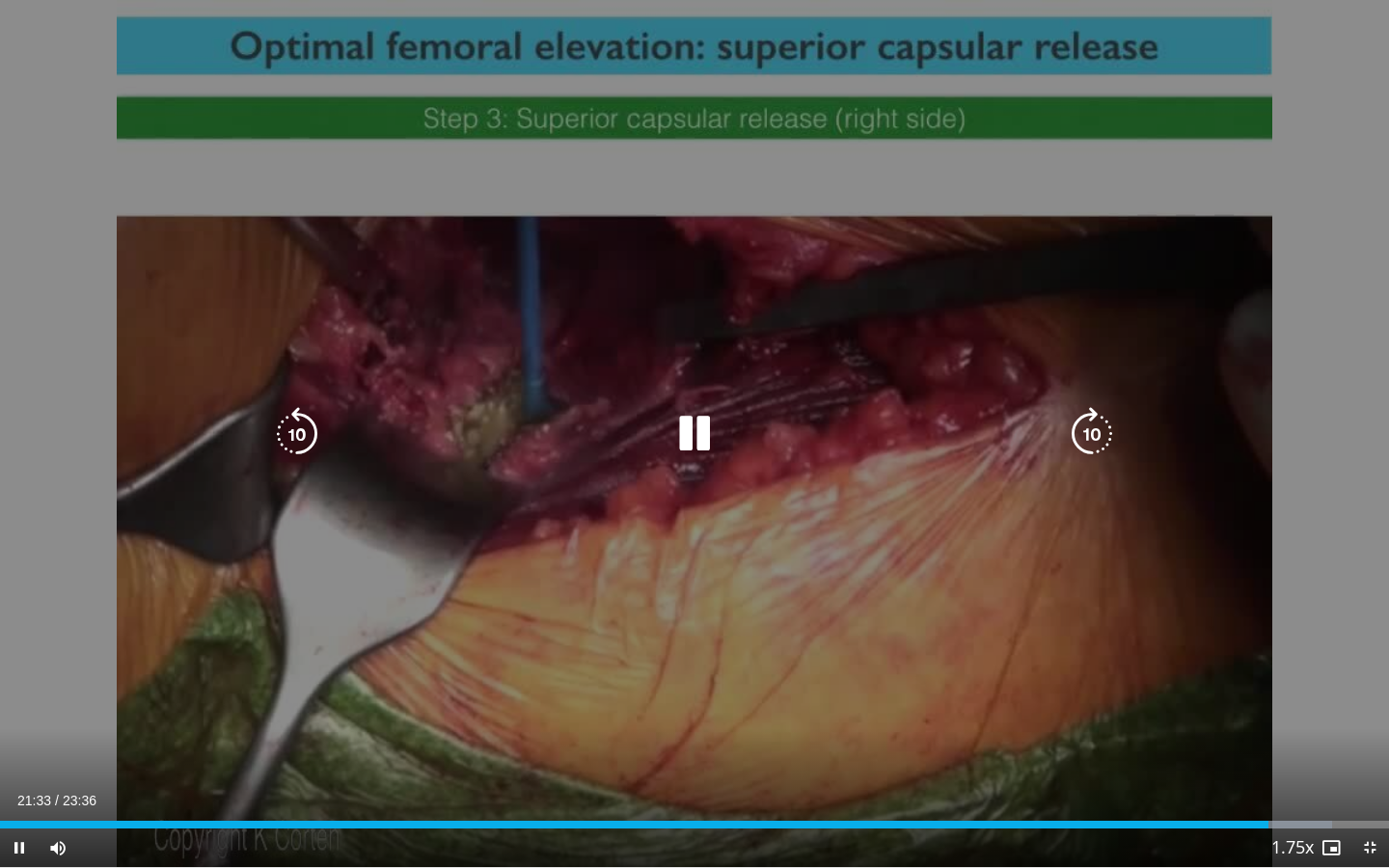 click on "10 seconds
Tap to unmute" at bounding box center (694, 433) 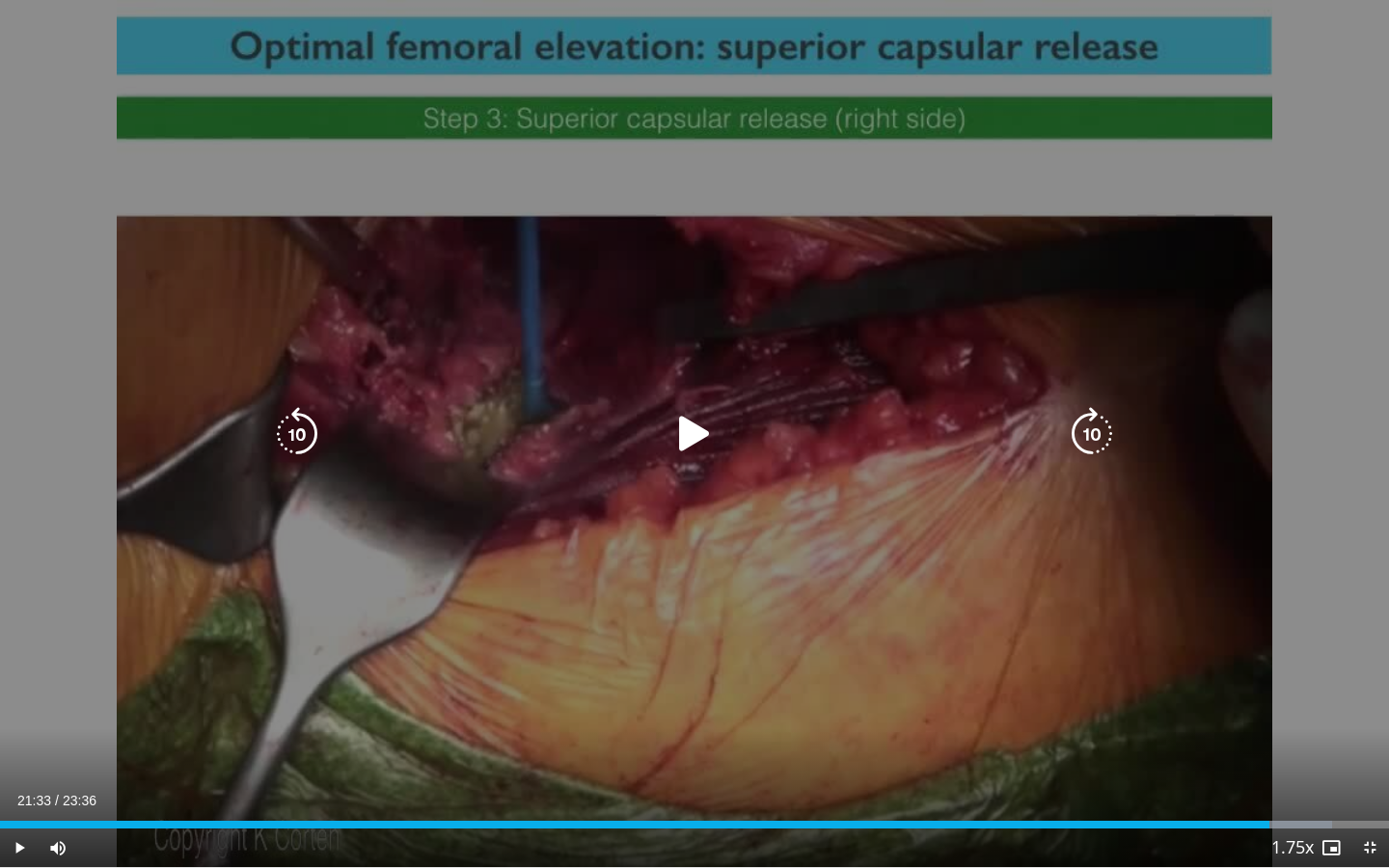 click on "10 seconds
Tap to unmute" at bounding box center (694, 433) 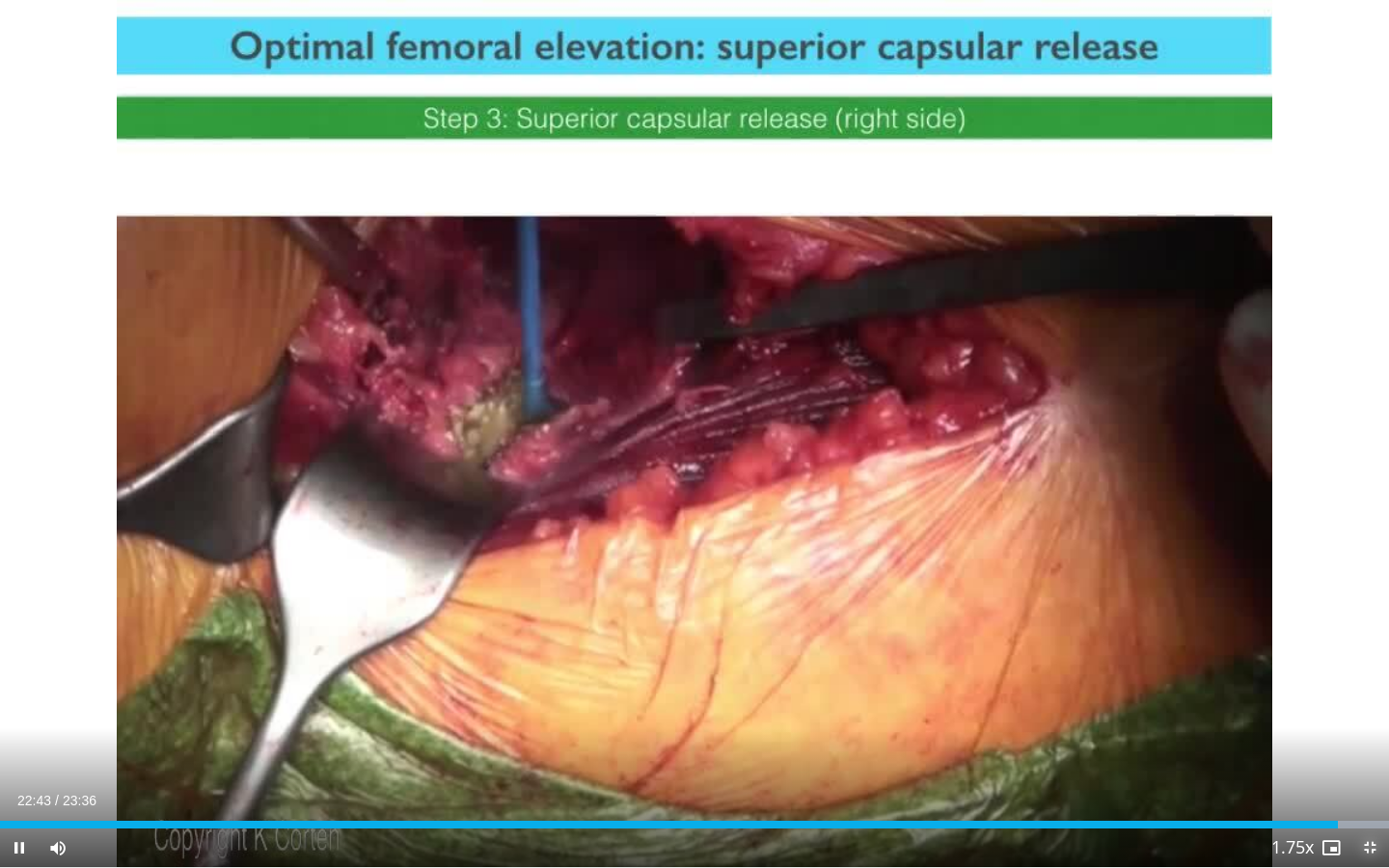 click at bounding box center [1370, 848] 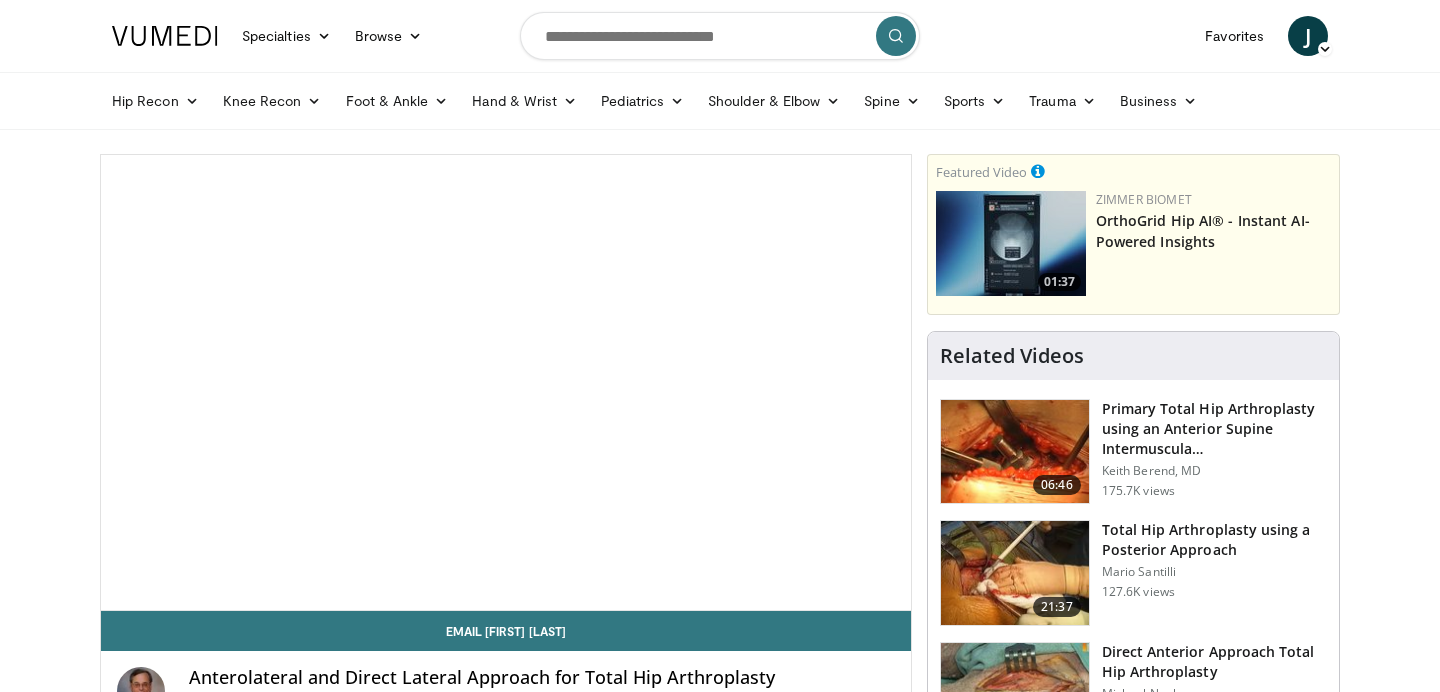 scroll, scrollTop: 0, scrollLeft: 0, axis: both 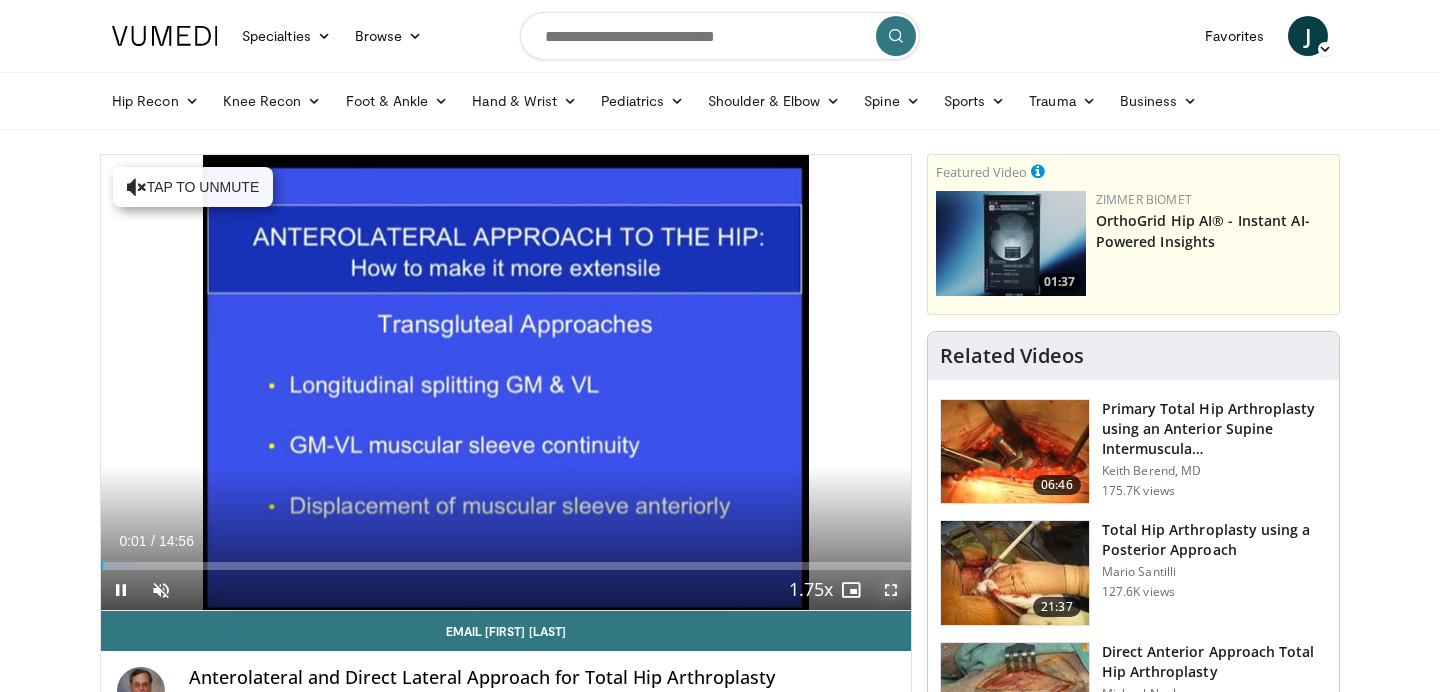 click at bounding box center (891, 590) 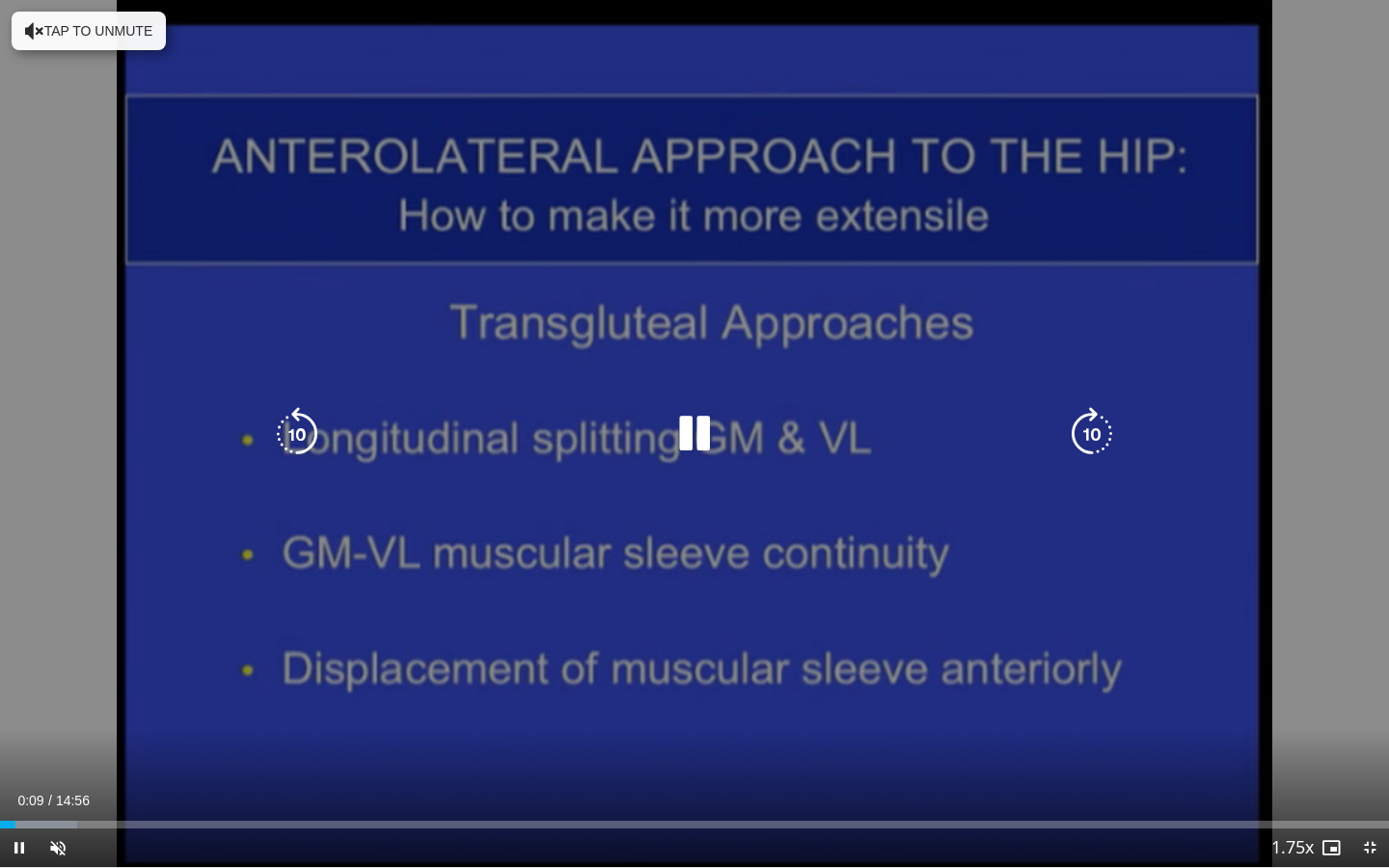 click on "Tap to unmute" at bounding box center [89, 31] 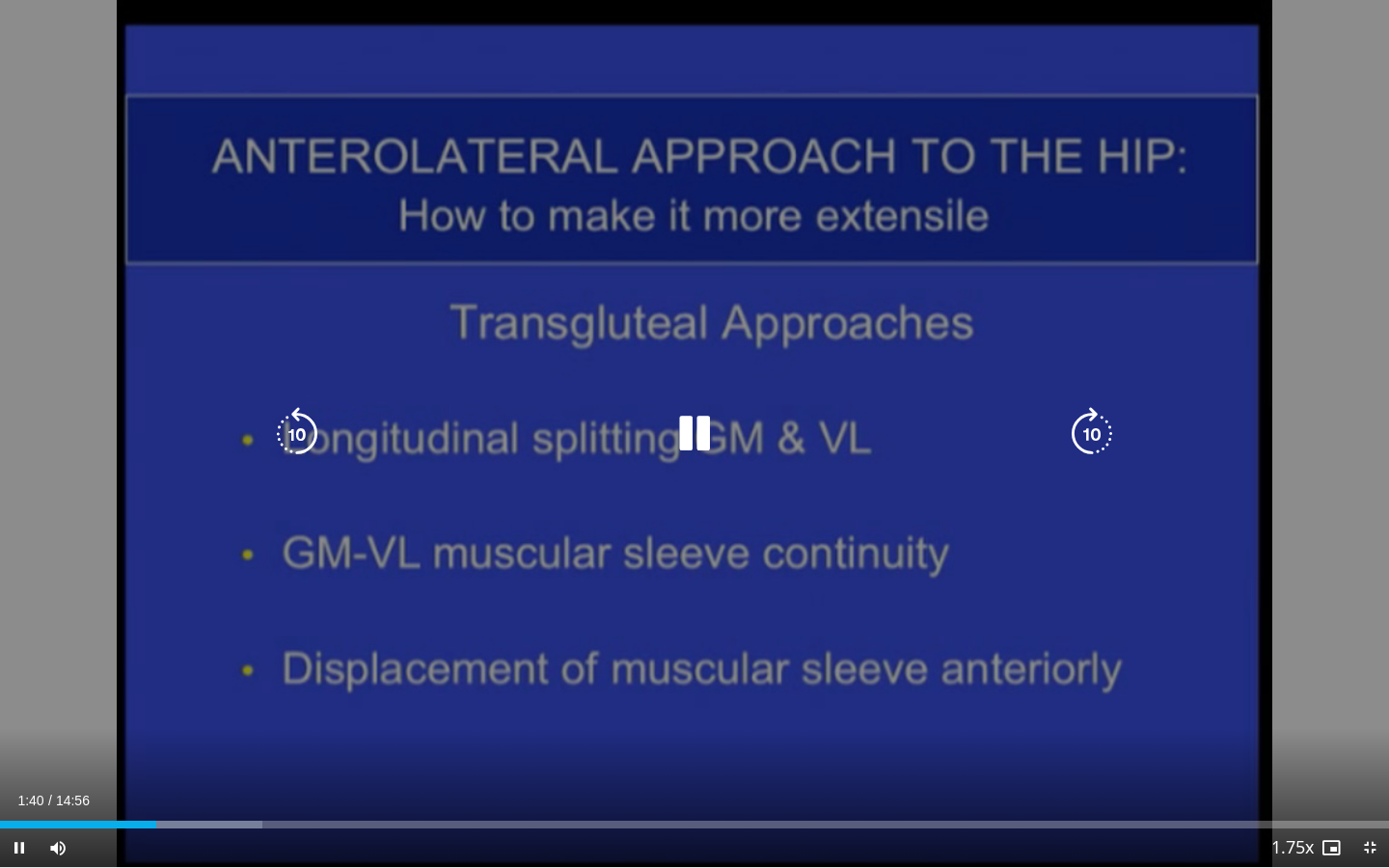 click at bounding box center [1092, 434] 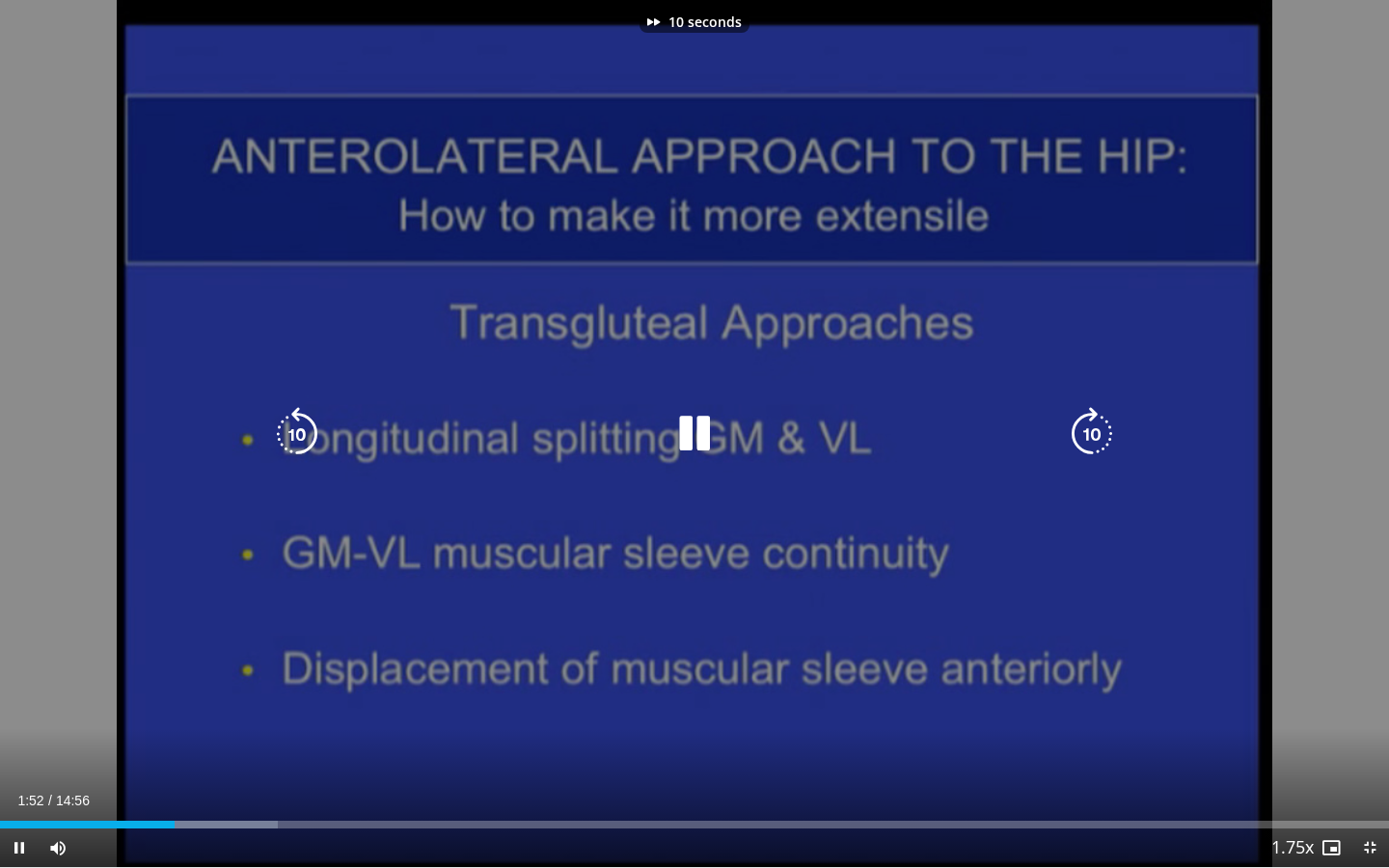 click at bounding box center (694, 434) 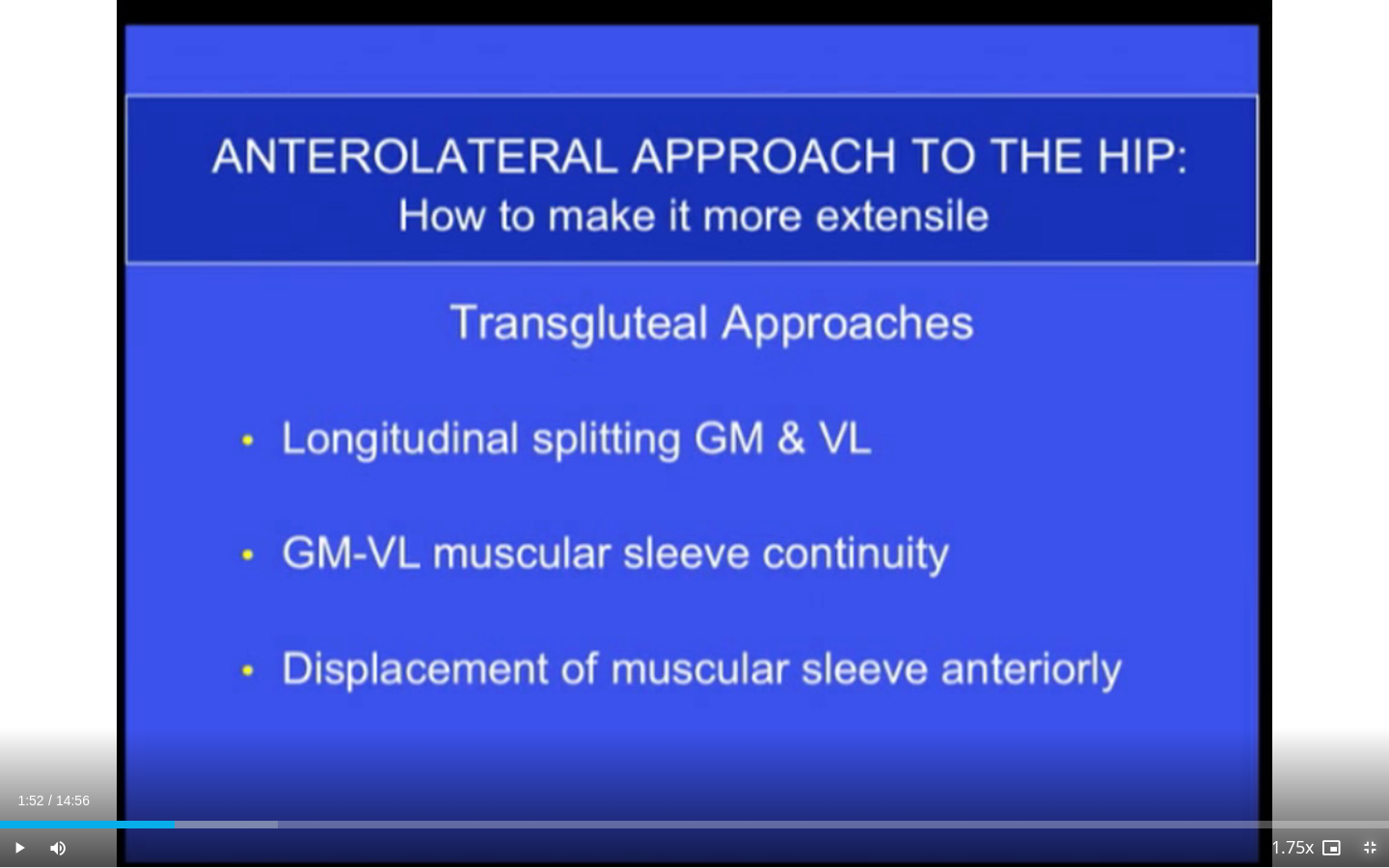 click at bounding box center [1370, 848] 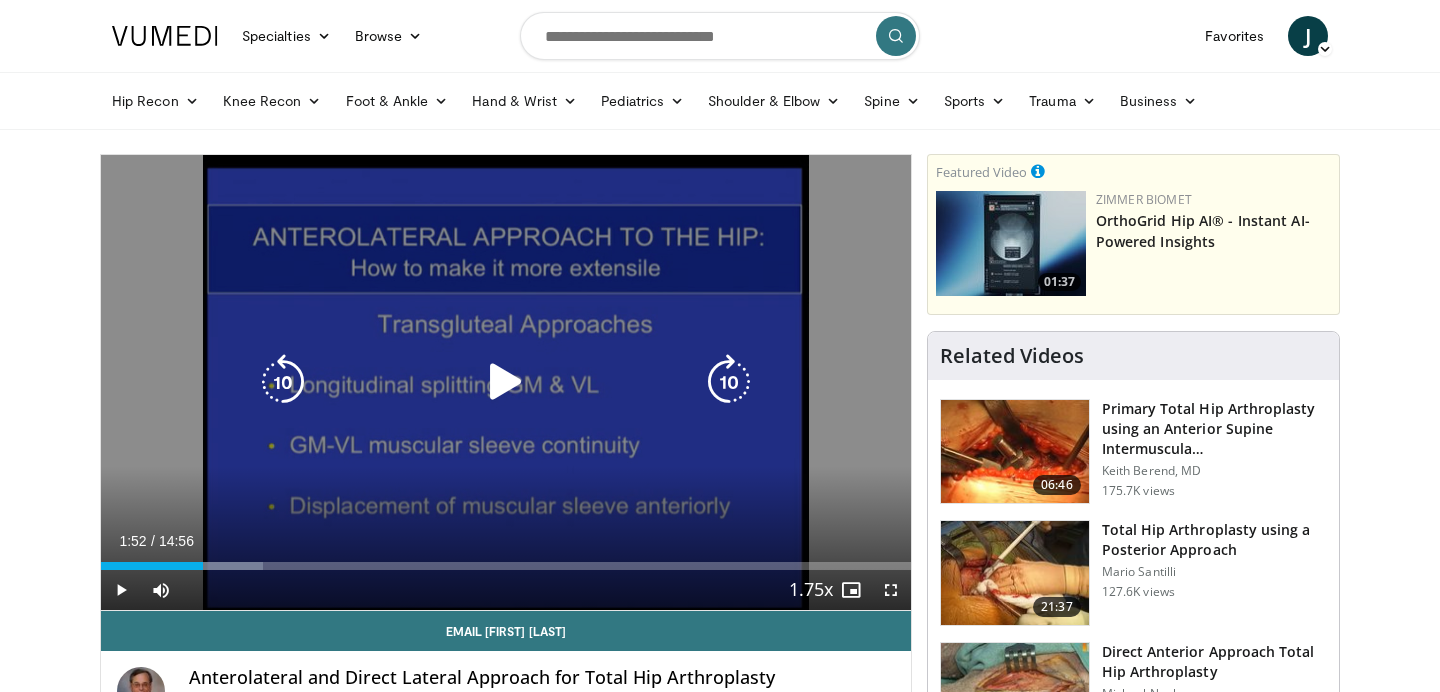 click on "10 seconds
Tap to unmute" at bounding box center [506, 382] 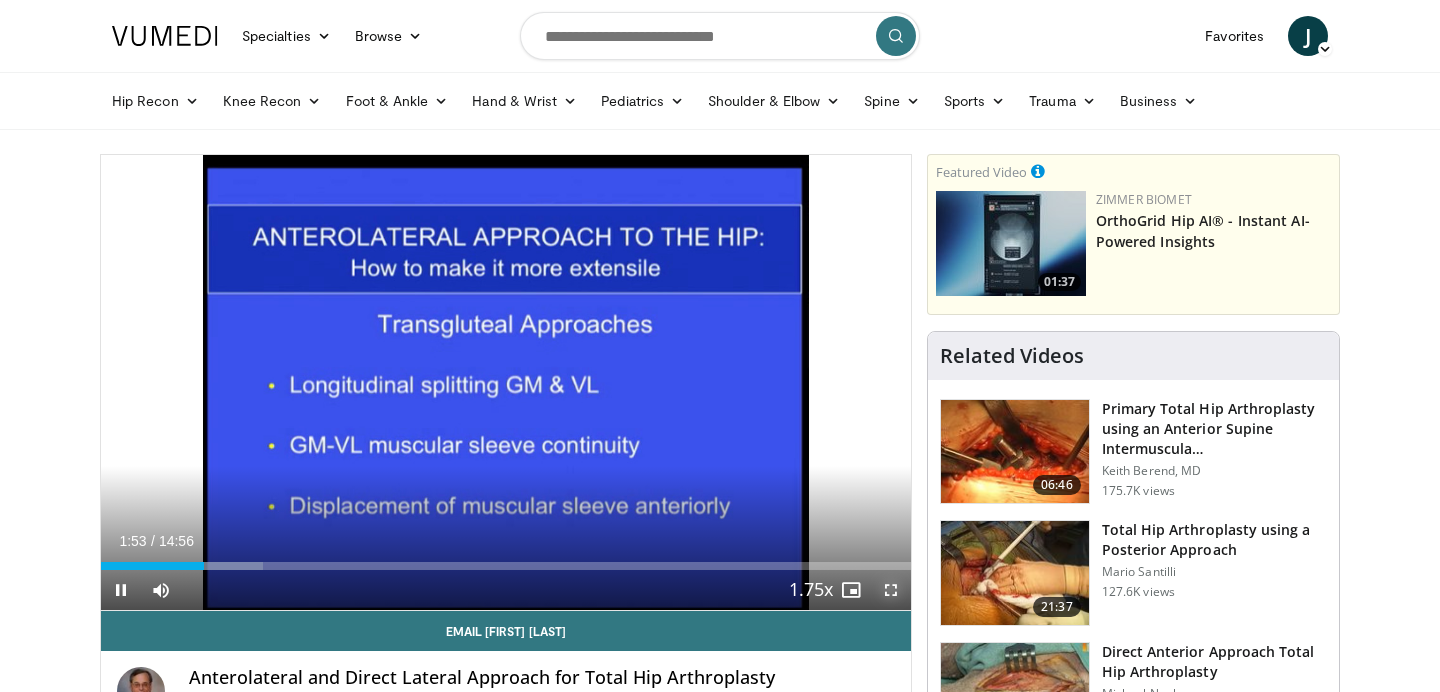 click at bounding box center [891, 590] 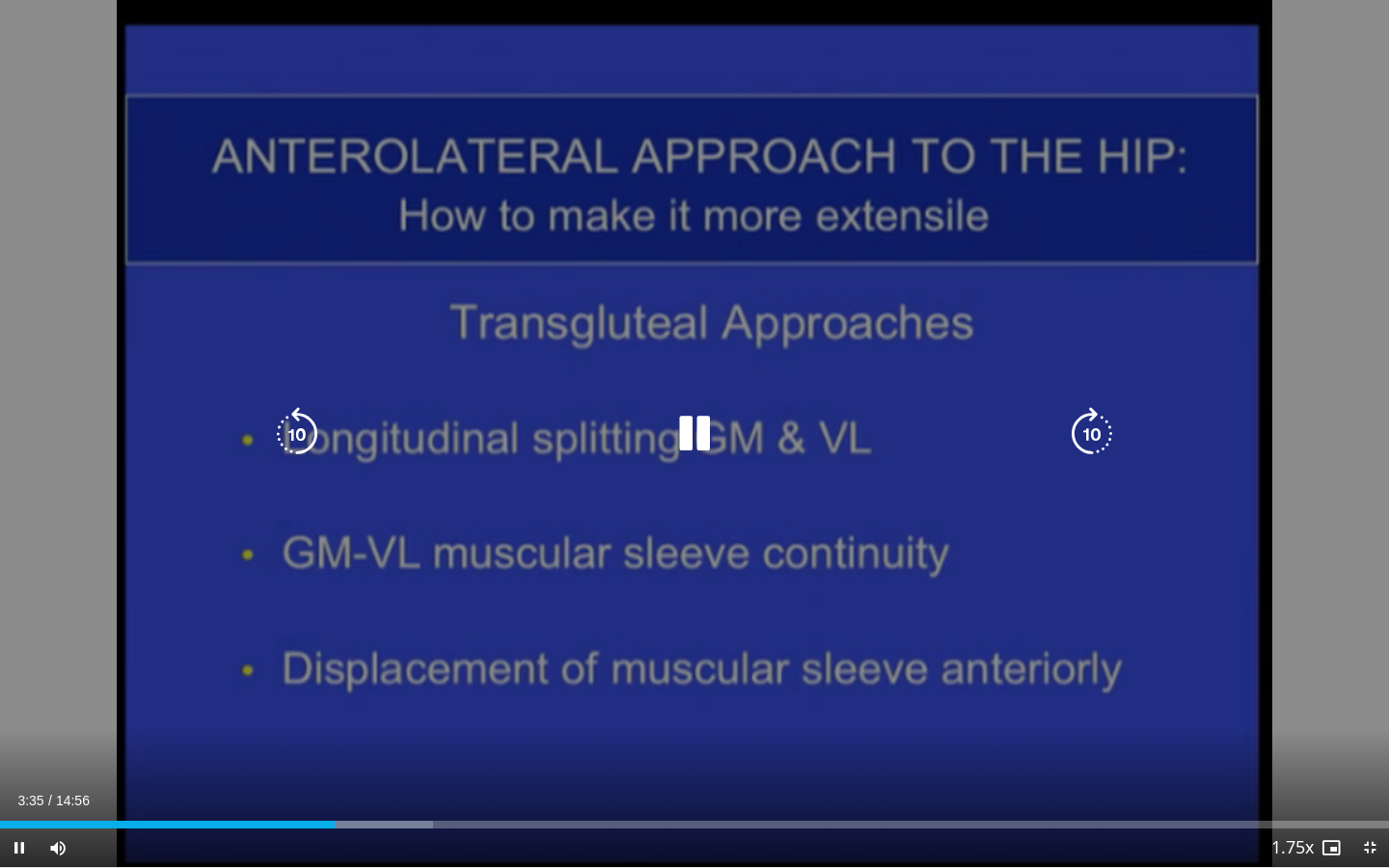 click on "10 seconds
Tap to unmute" at bounding box center [694, 433] 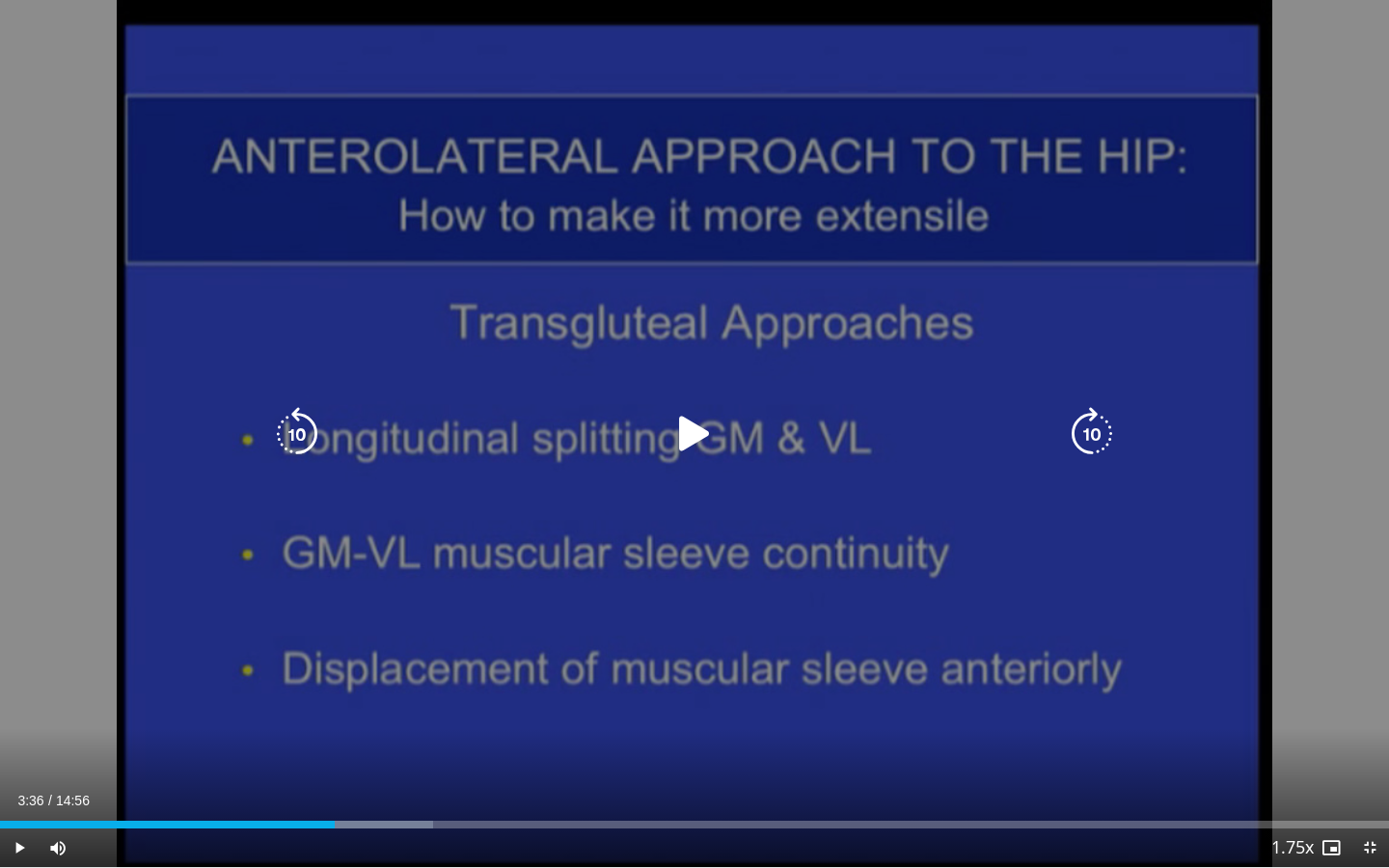 click on "10 seconds
Tap to unmute" at bounding box center [694, 433] 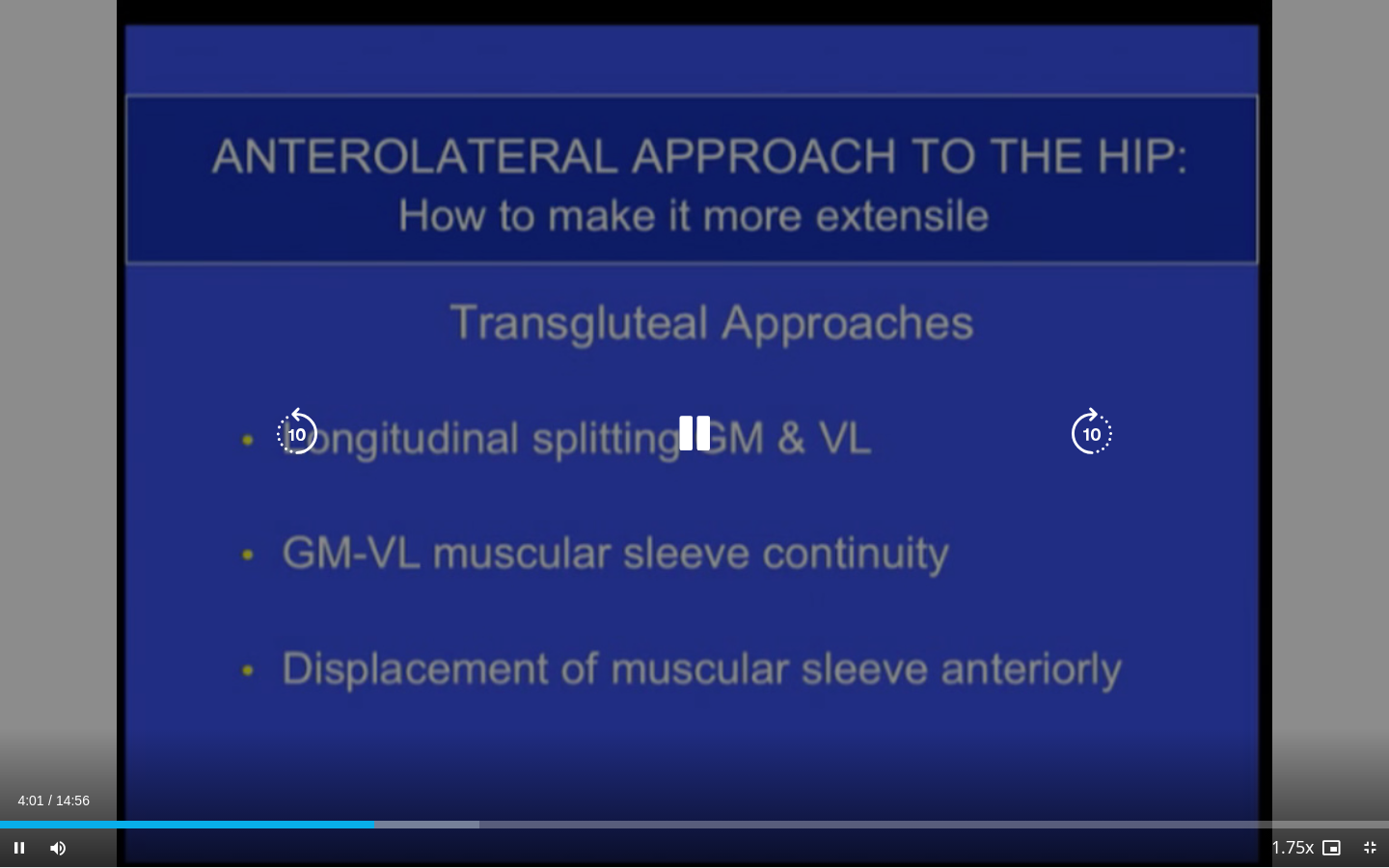 click on "10 seconds
Tap to unmute" at bounding box center [694, 433] 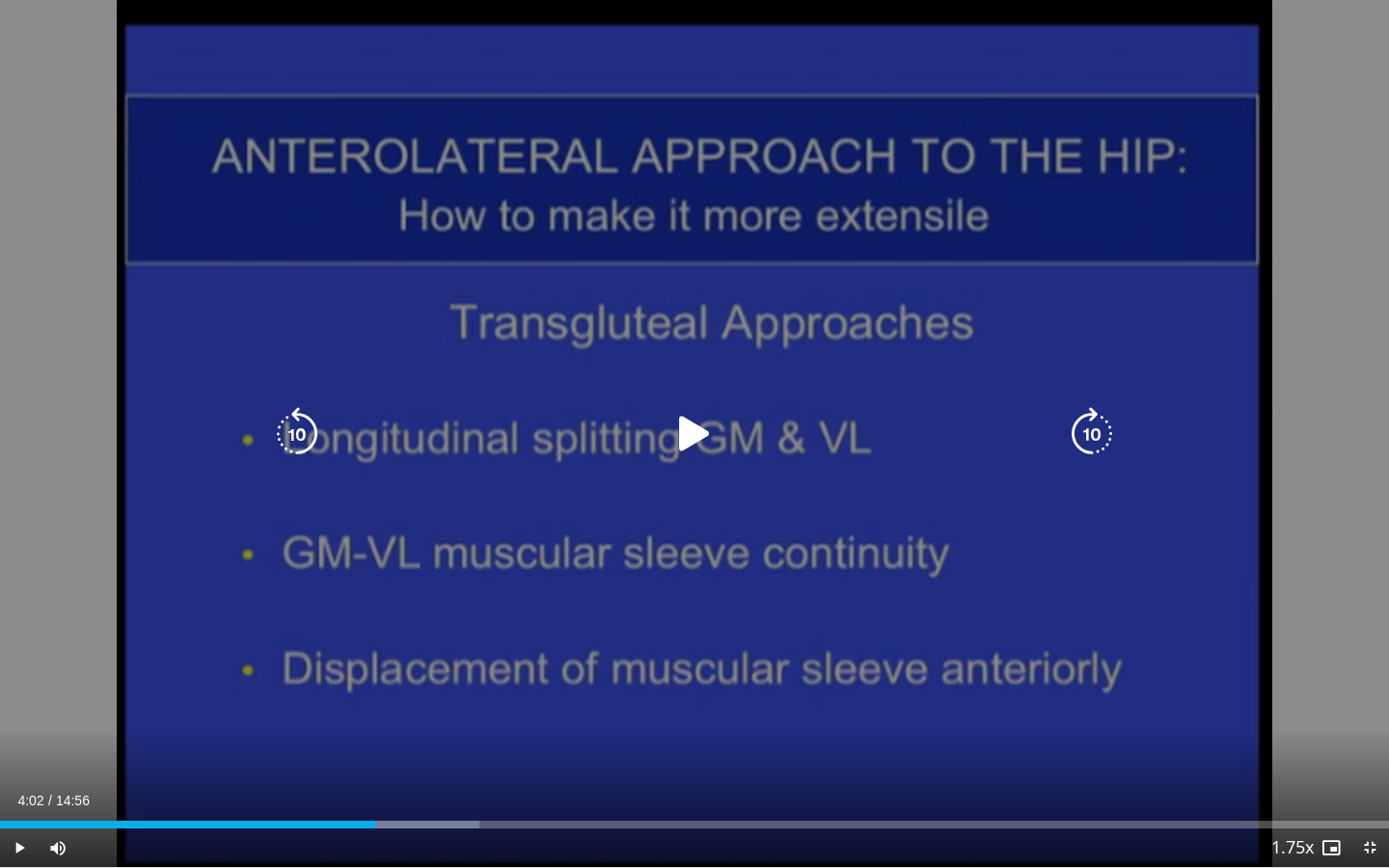 click on "10 seconds
Tap to unmute" at bounding box center [694, 433] 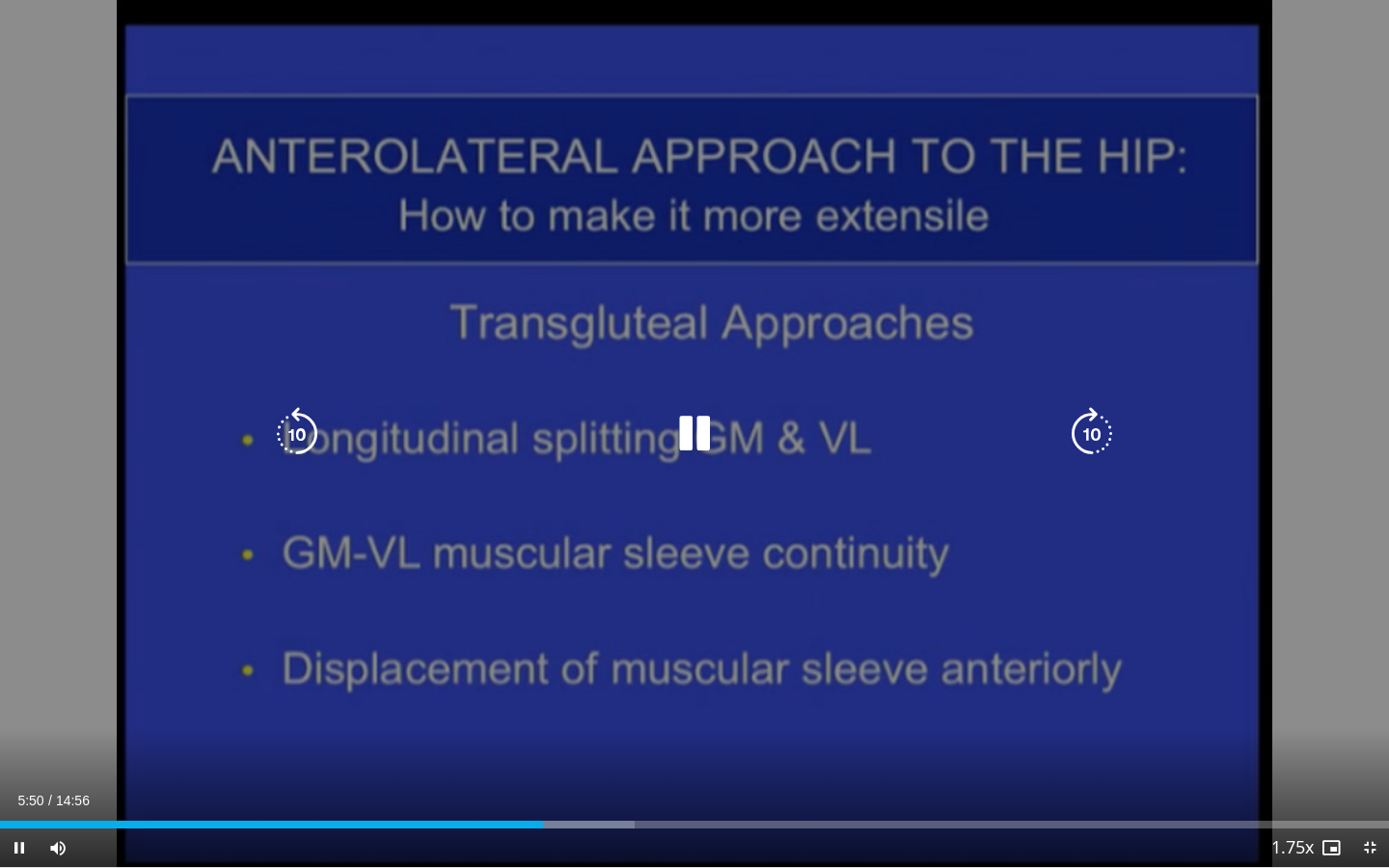 click on "10 seconds
Tap to unmute" at bounding box center (694, 433) 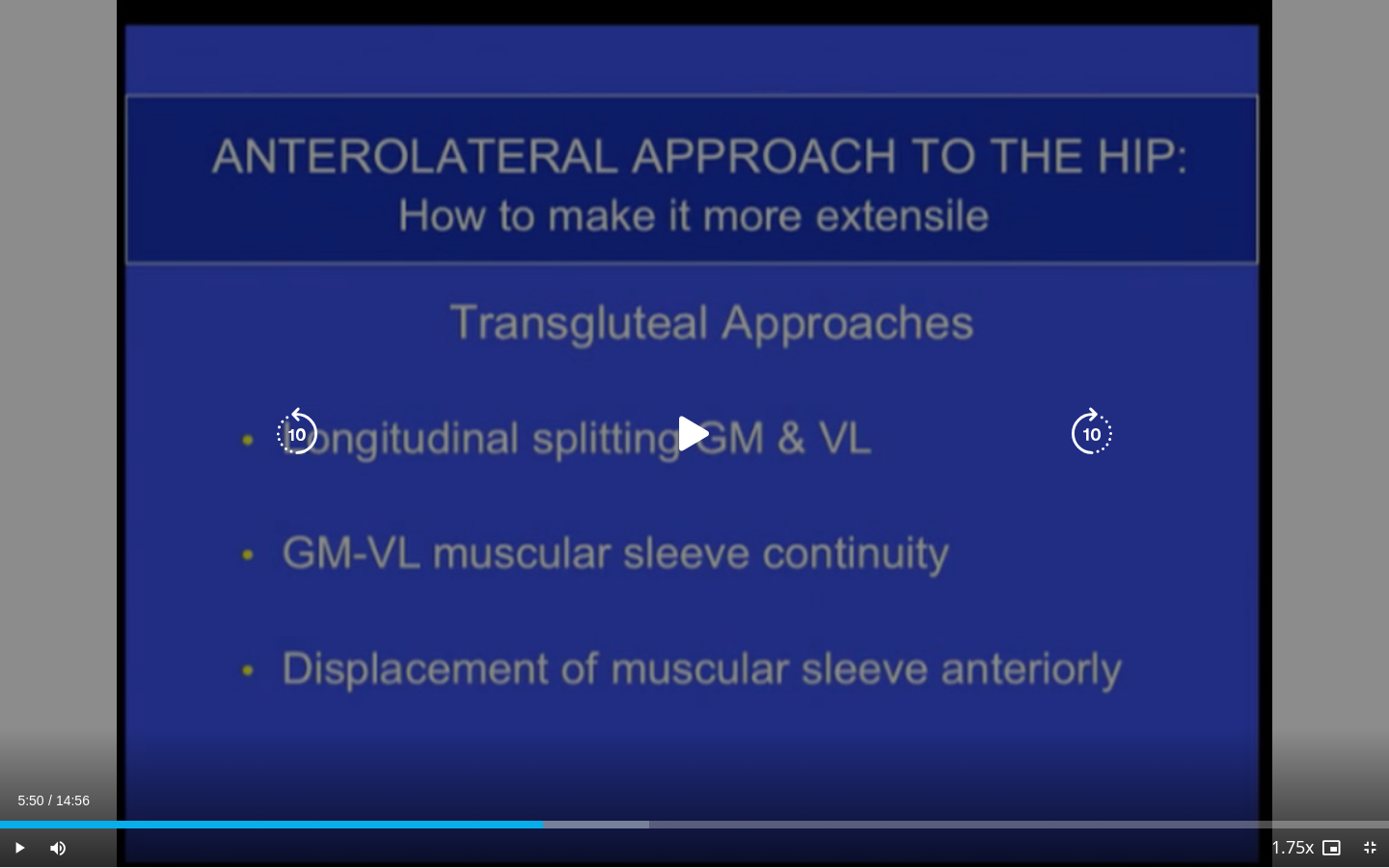 click on "10 seconds
Tap to unmute" at bounding box center [694, 433] 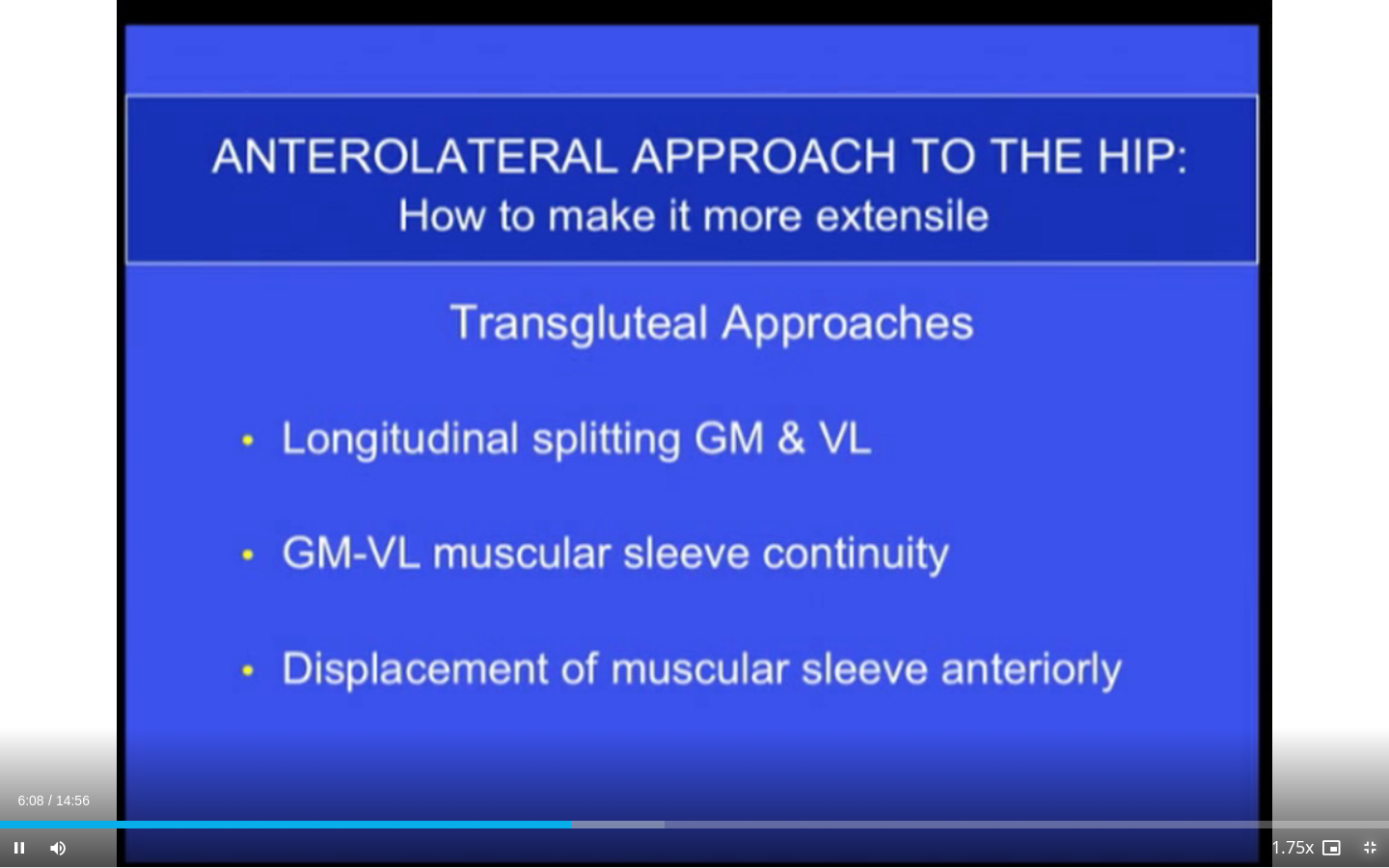 click at bounding box center [1370, 848] 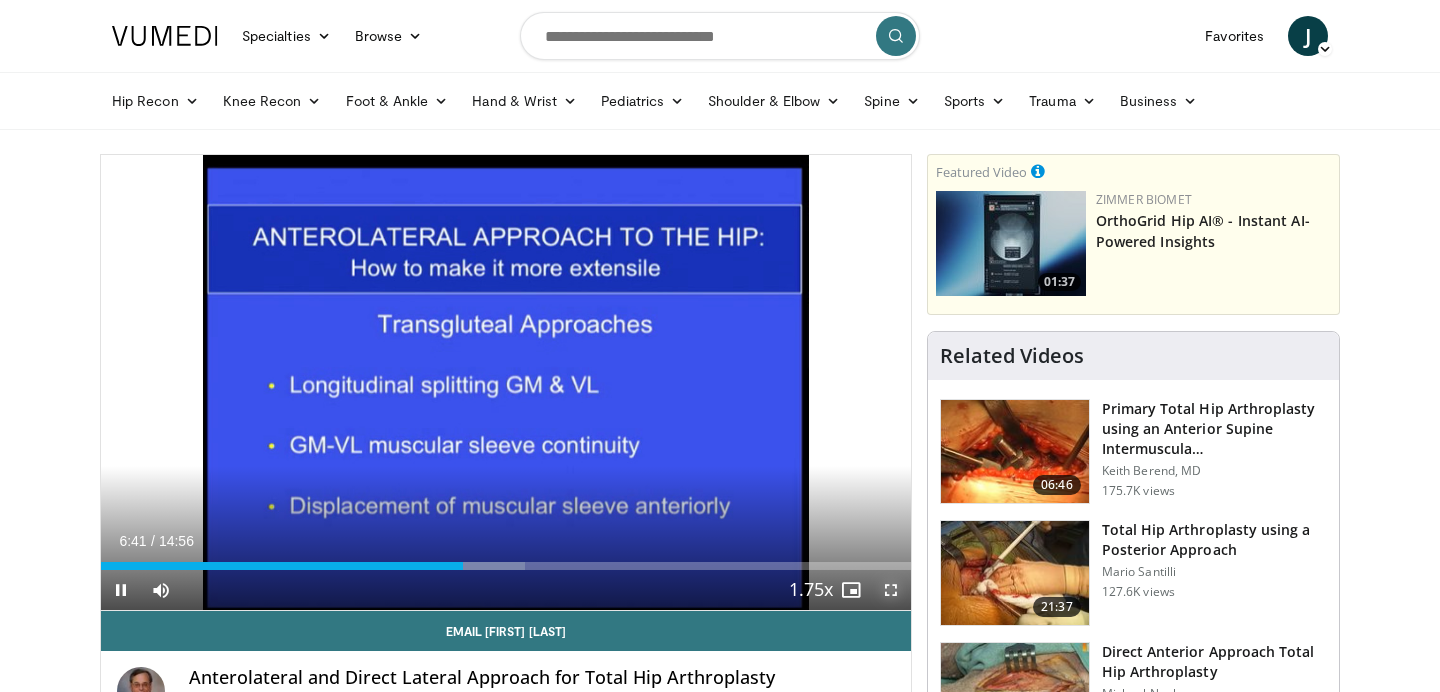 click at bounding box center [891, 590] 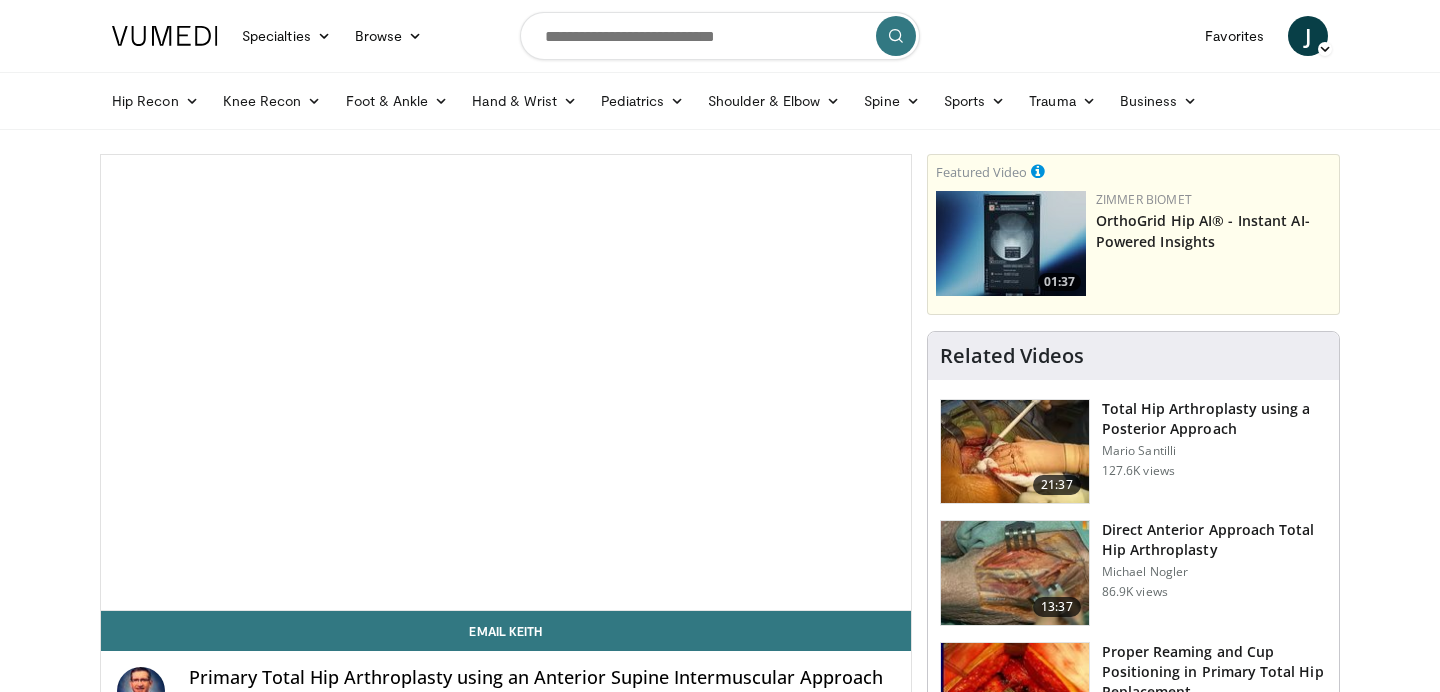 scroll, scrollTop: 0, scrollLeft: 0, axis: both 